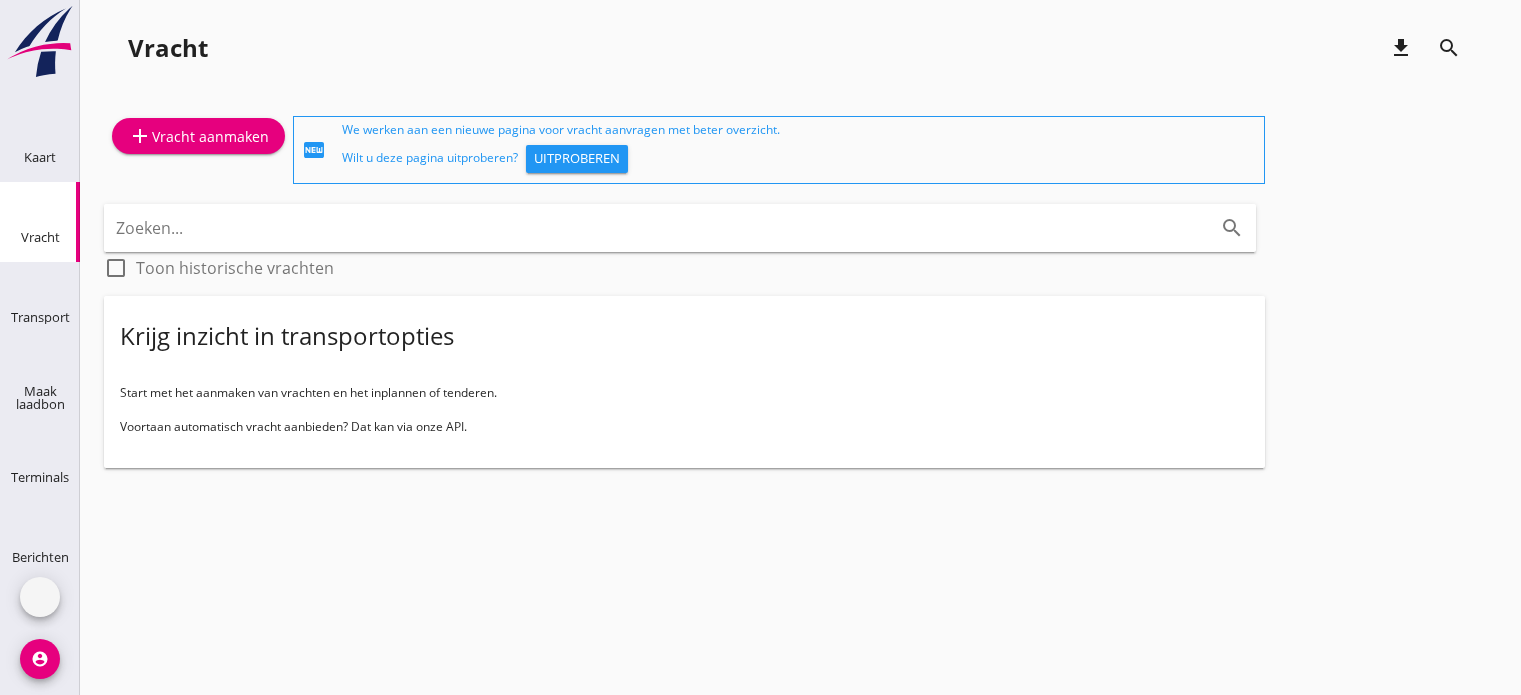 scroll, scrollTop: 0, scrollLeft: 0, axis: both 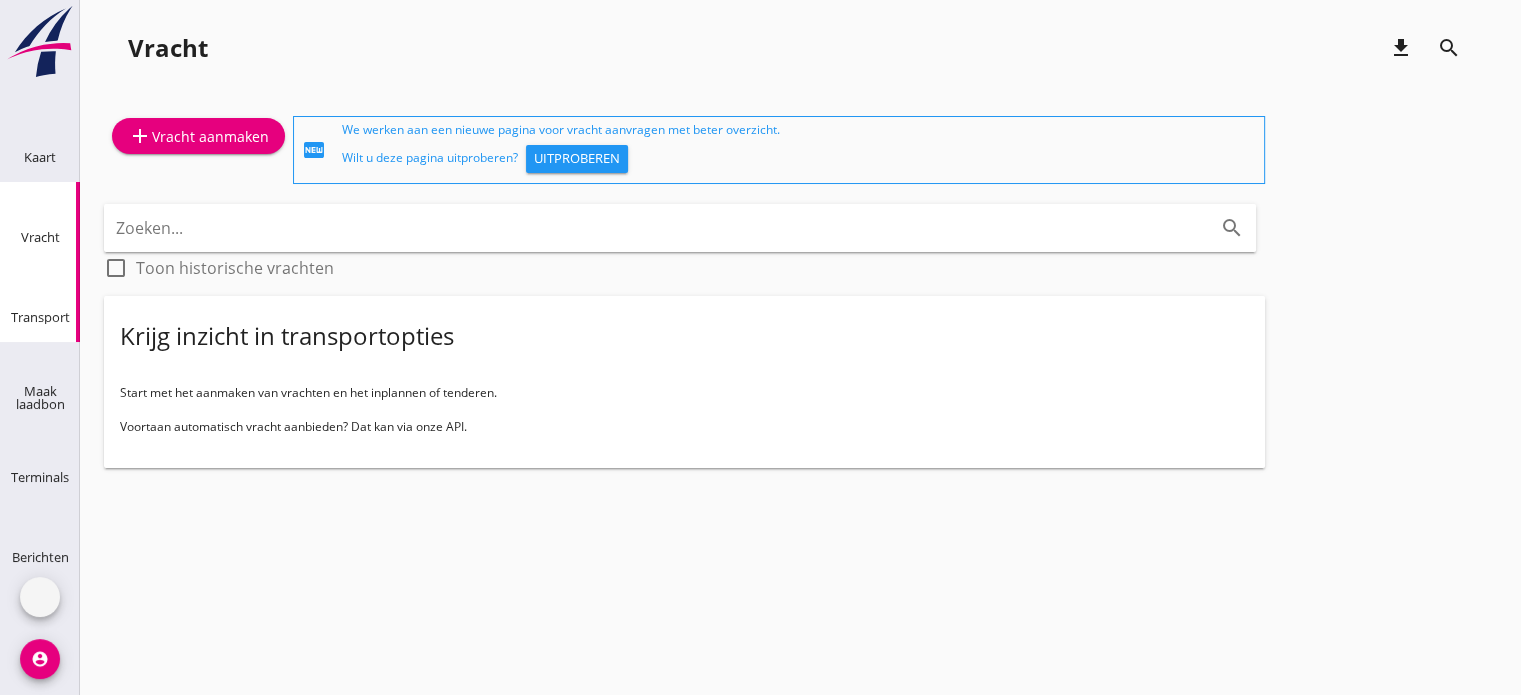 click on "Transport" at bounding box center (40, 288) 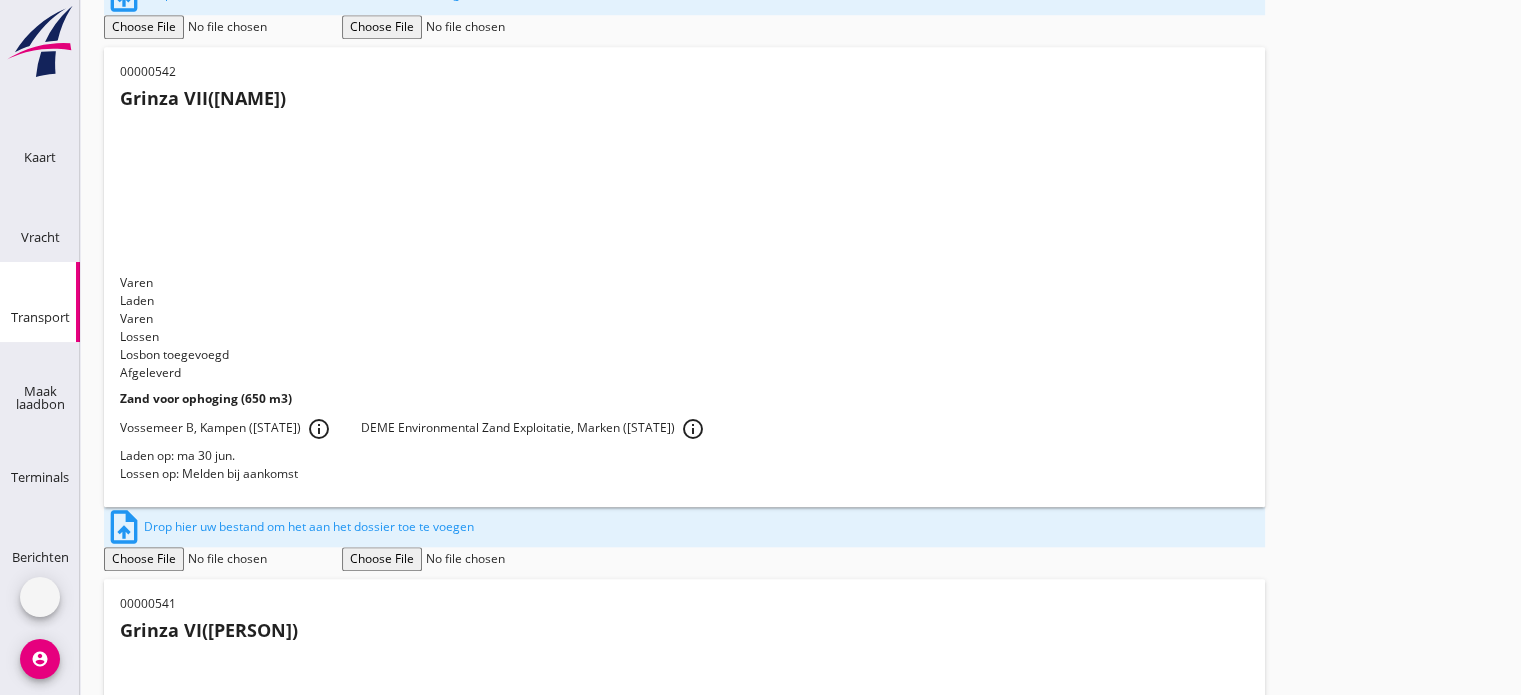 scroll, scrollTop: 1700, scrollLeft: 0, axis: vertical 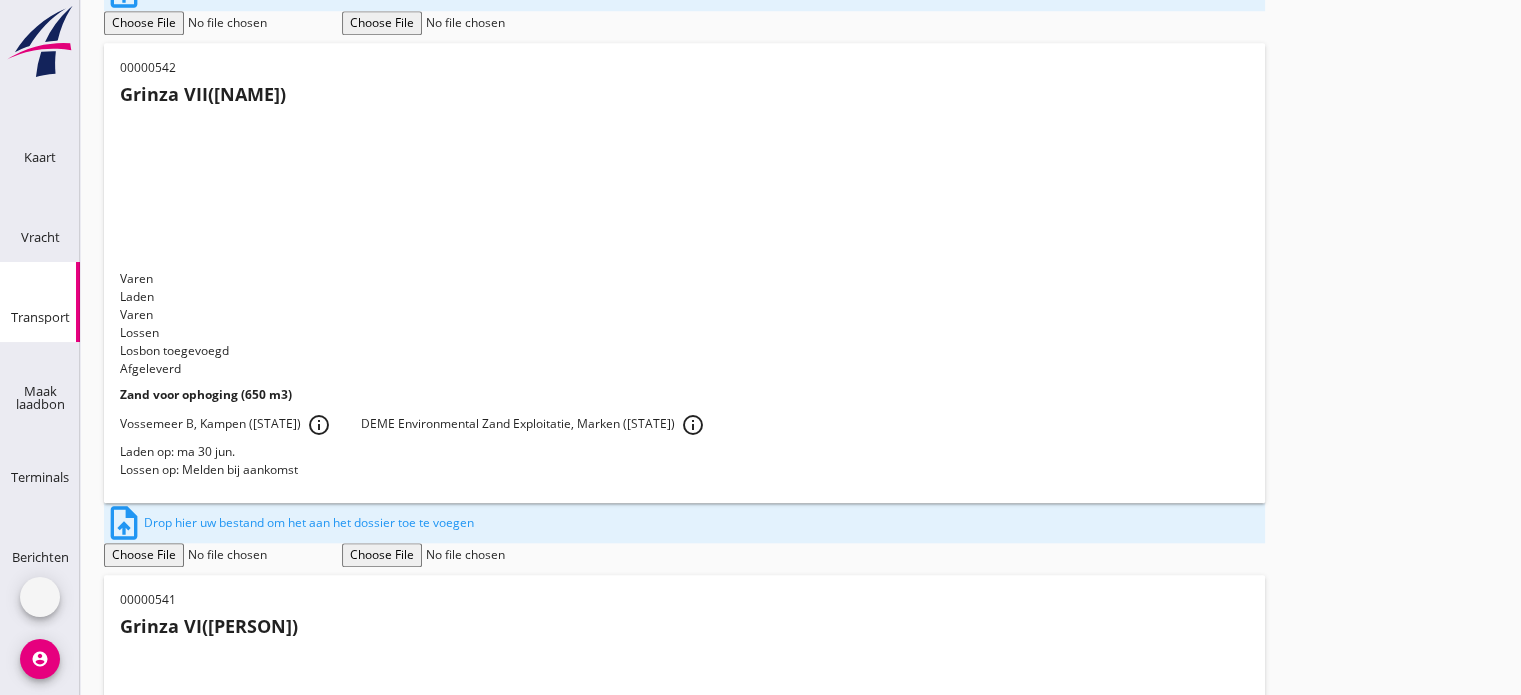 click on "Vossemeer B, Kampen ([STATE]) info_outline DEME Environmental Zand Exploitatie, Marken ([STATE]) info_outline" at bounding box center (415, 2550) 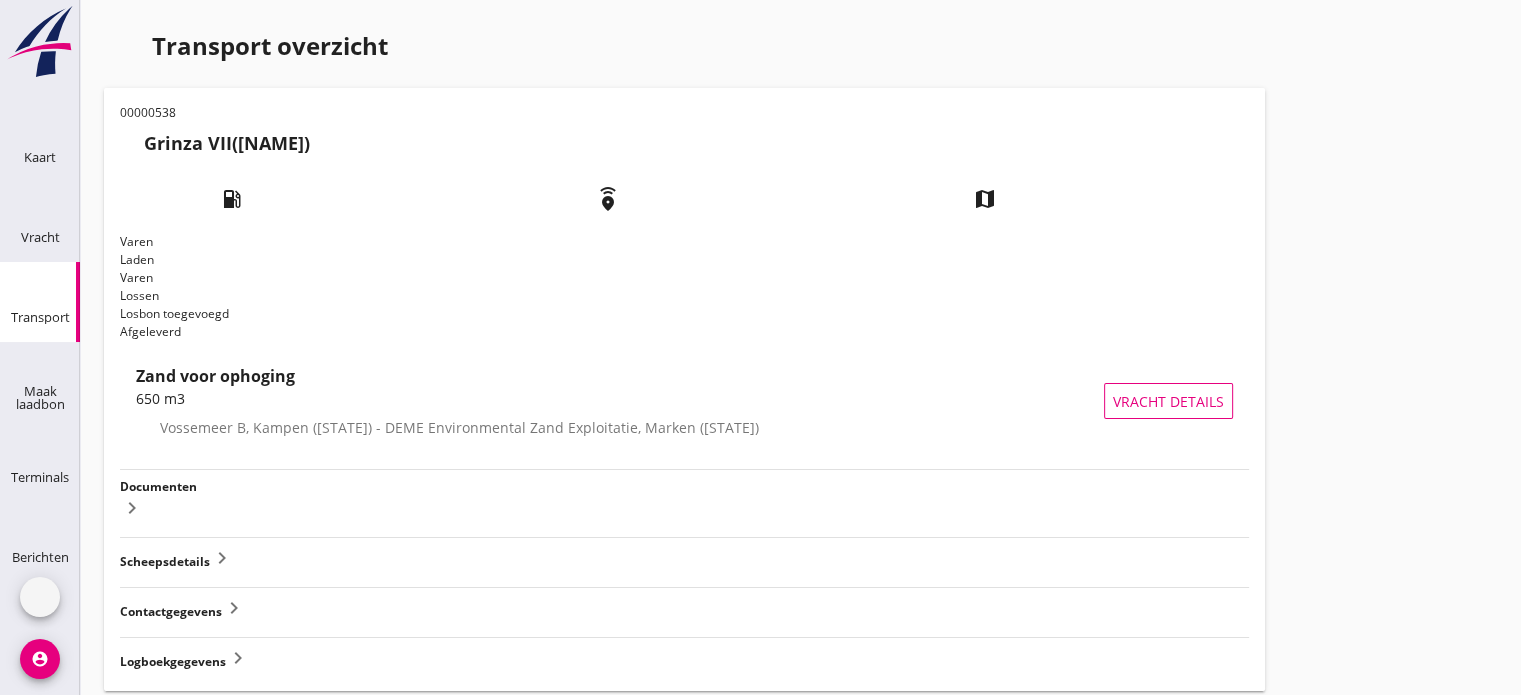 click on "keyboard_arrow_right" at bounding box center [132, 508] 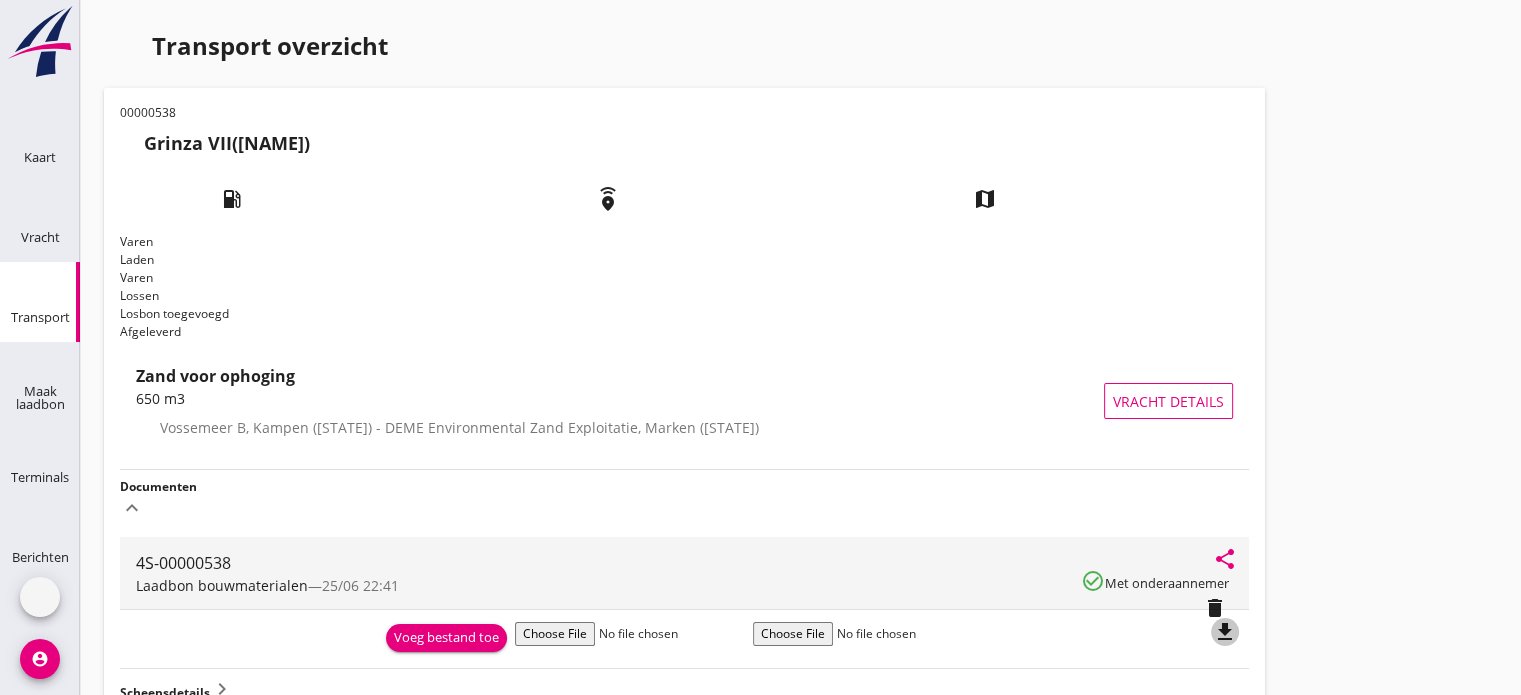 click on "file_download" at bounding box center (1225, 632) 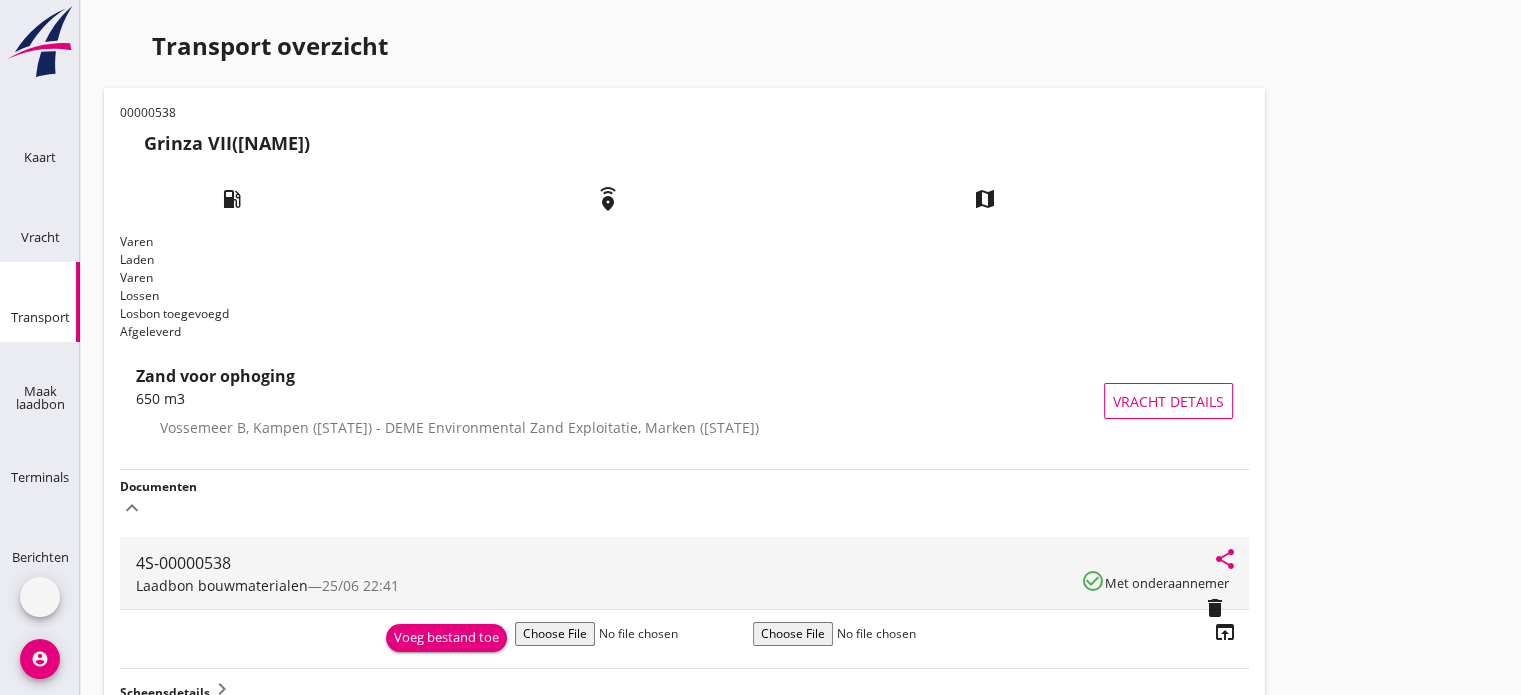 click at bounding box center (112, 32) 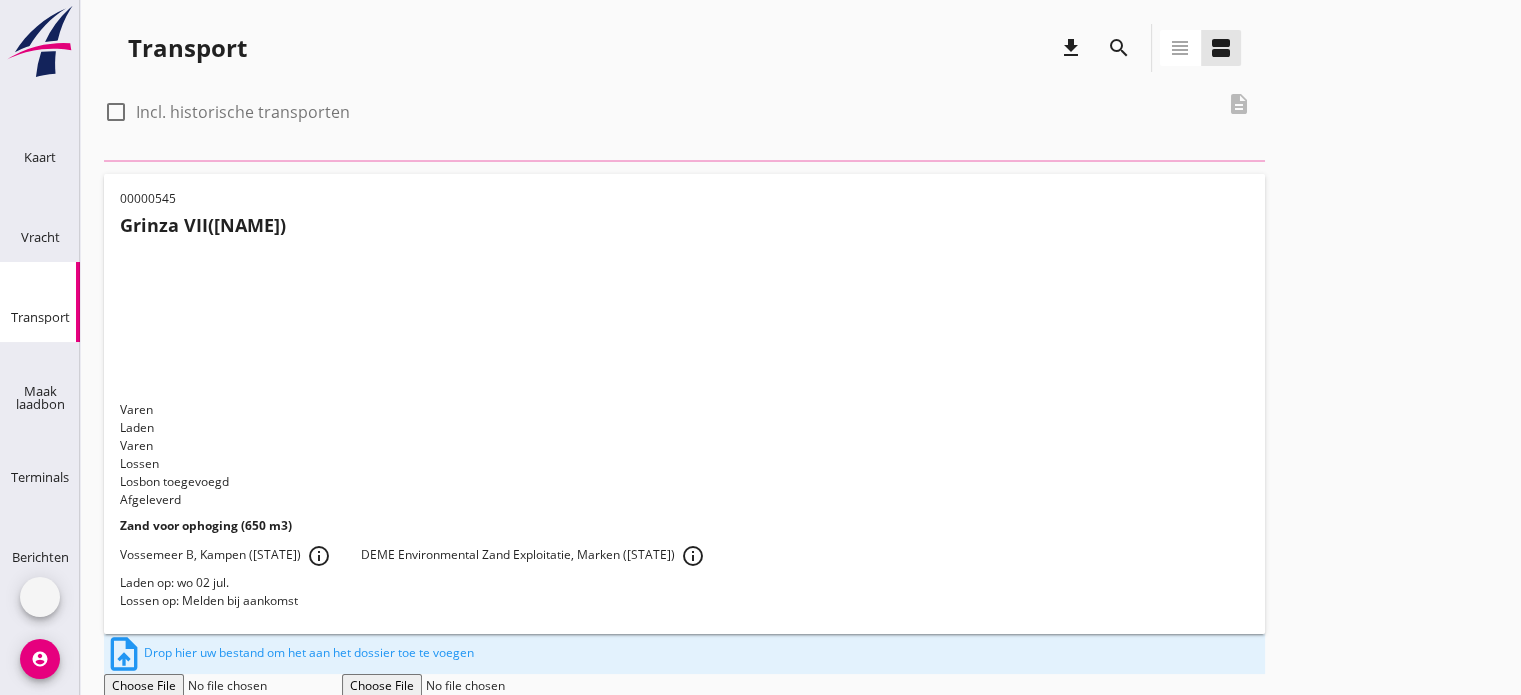 scroll, scrollTop: 1700, scrollLeft: 0, axis: vertical 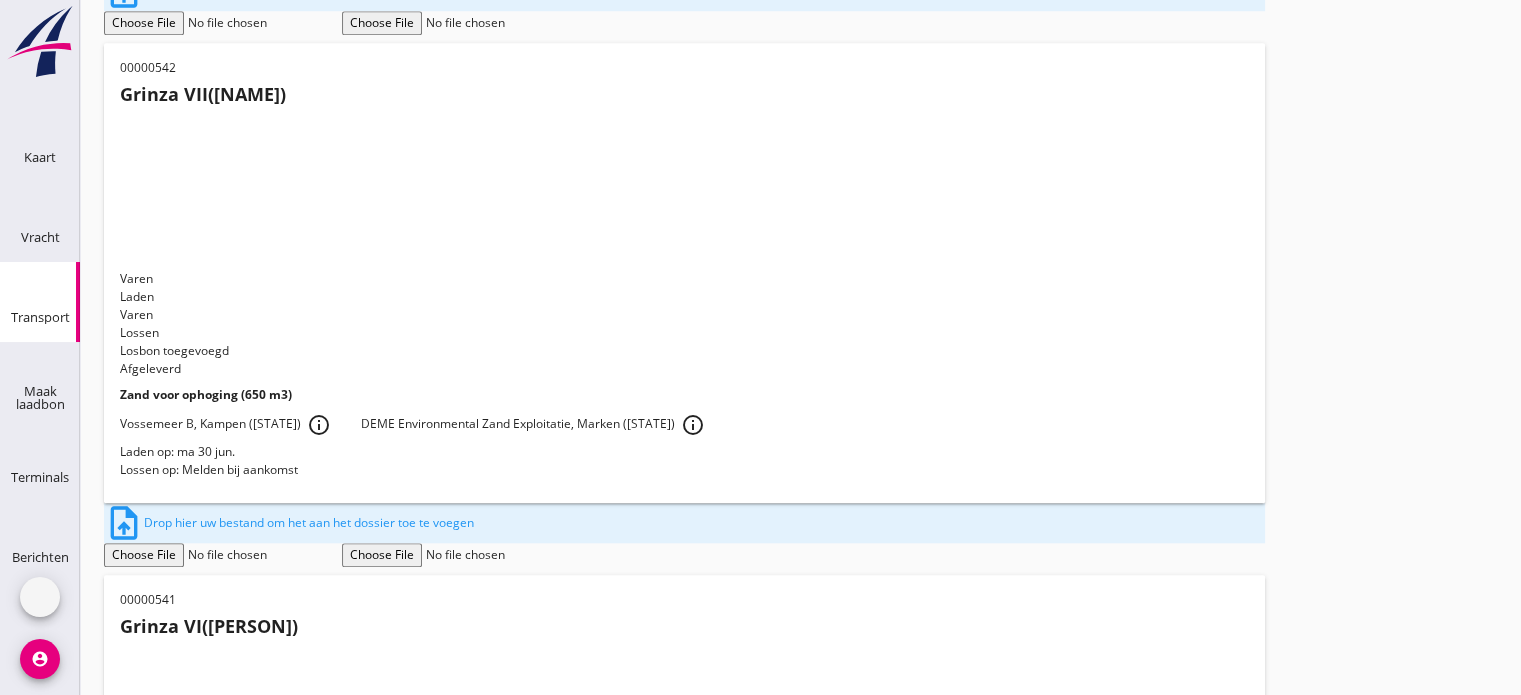 click on "Lossen op: Melden bij aankomst" at bounding box center [684, 2065] 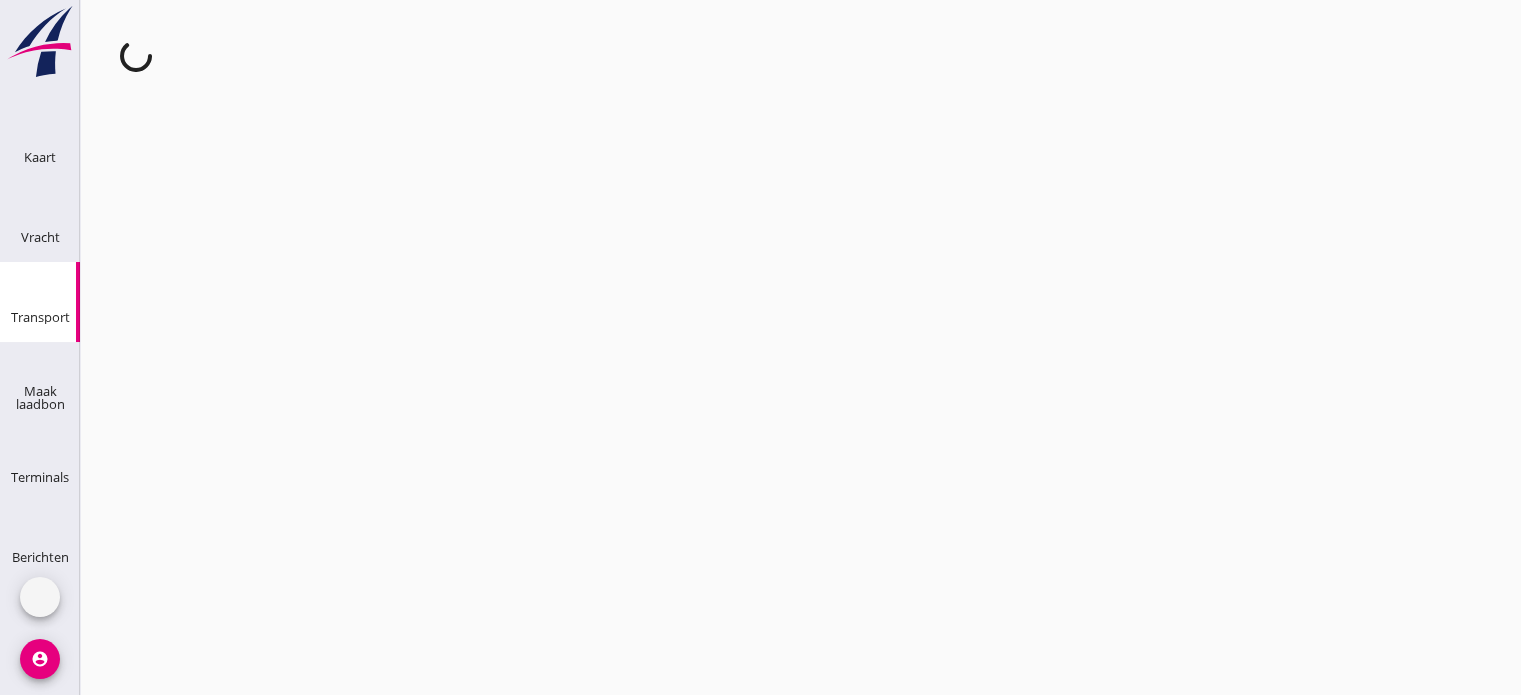 scroll, scrollTop: 0, scrollLeft: 0, axis: both 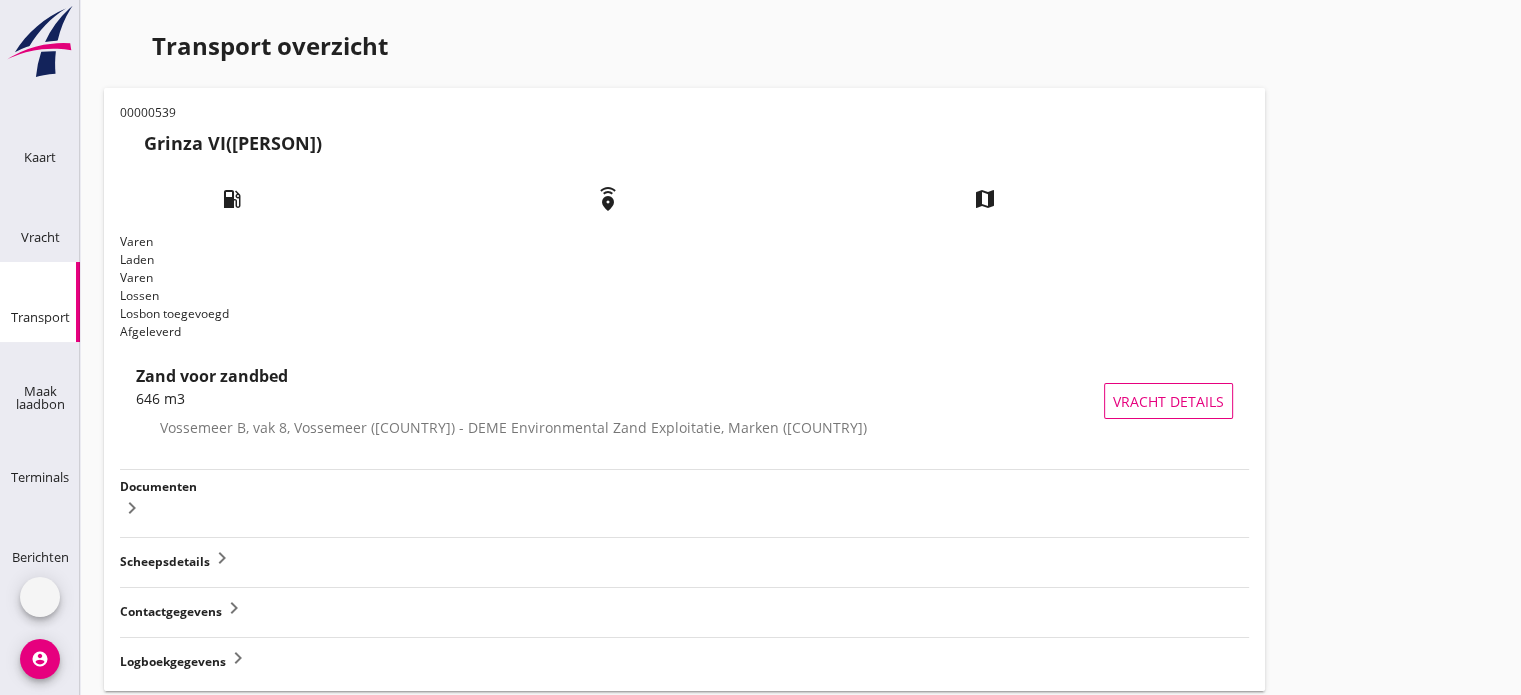click on "keyboard_arrow_right" at bounding box center [132, 508] 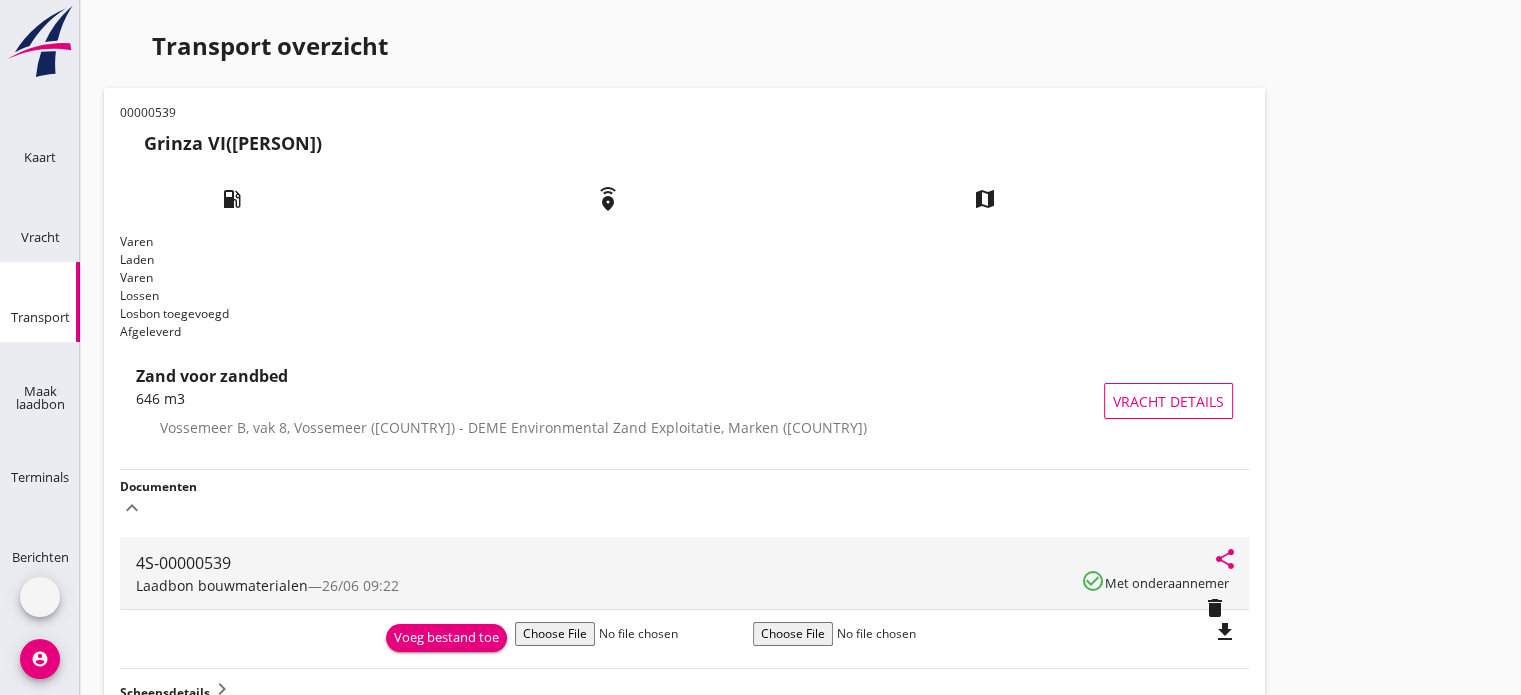 click on "file_download" at bounding box center (1225, 632) 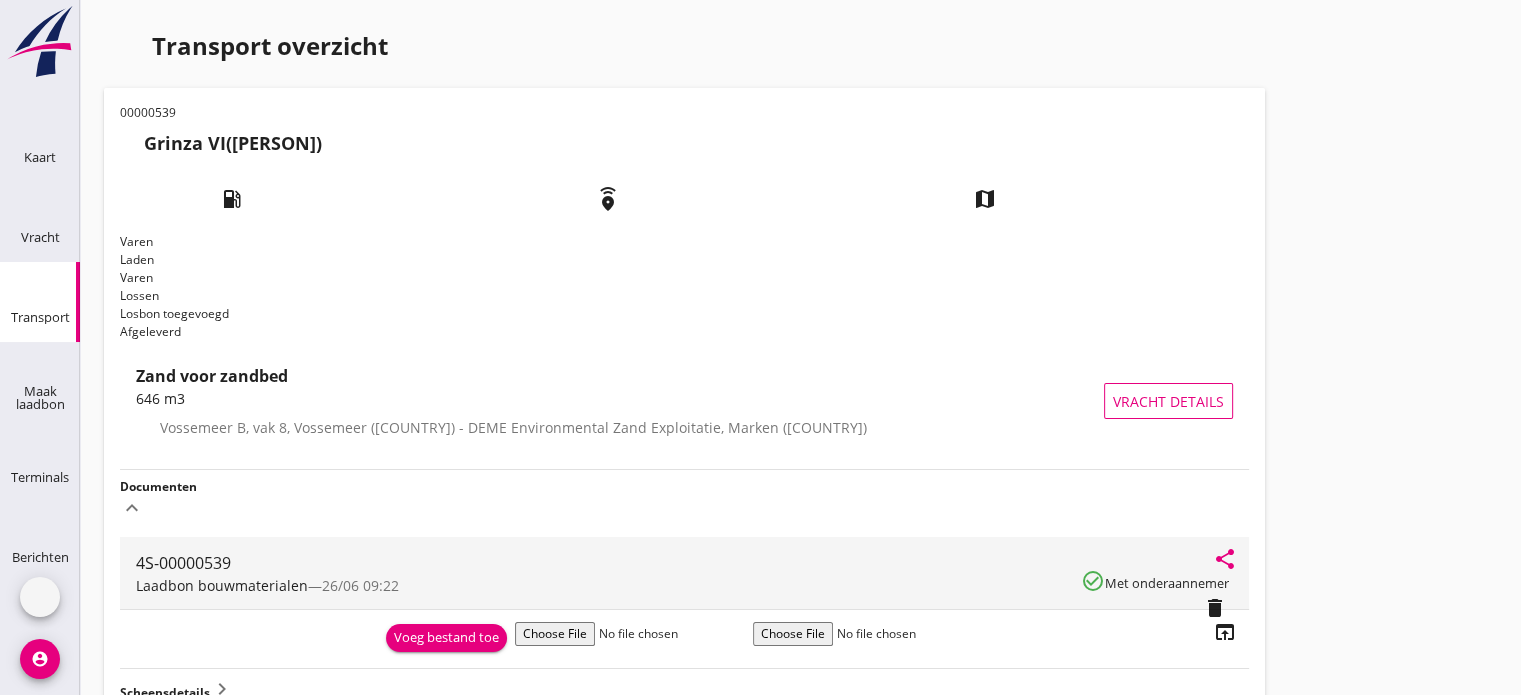 click at bounding box center [124, 44] 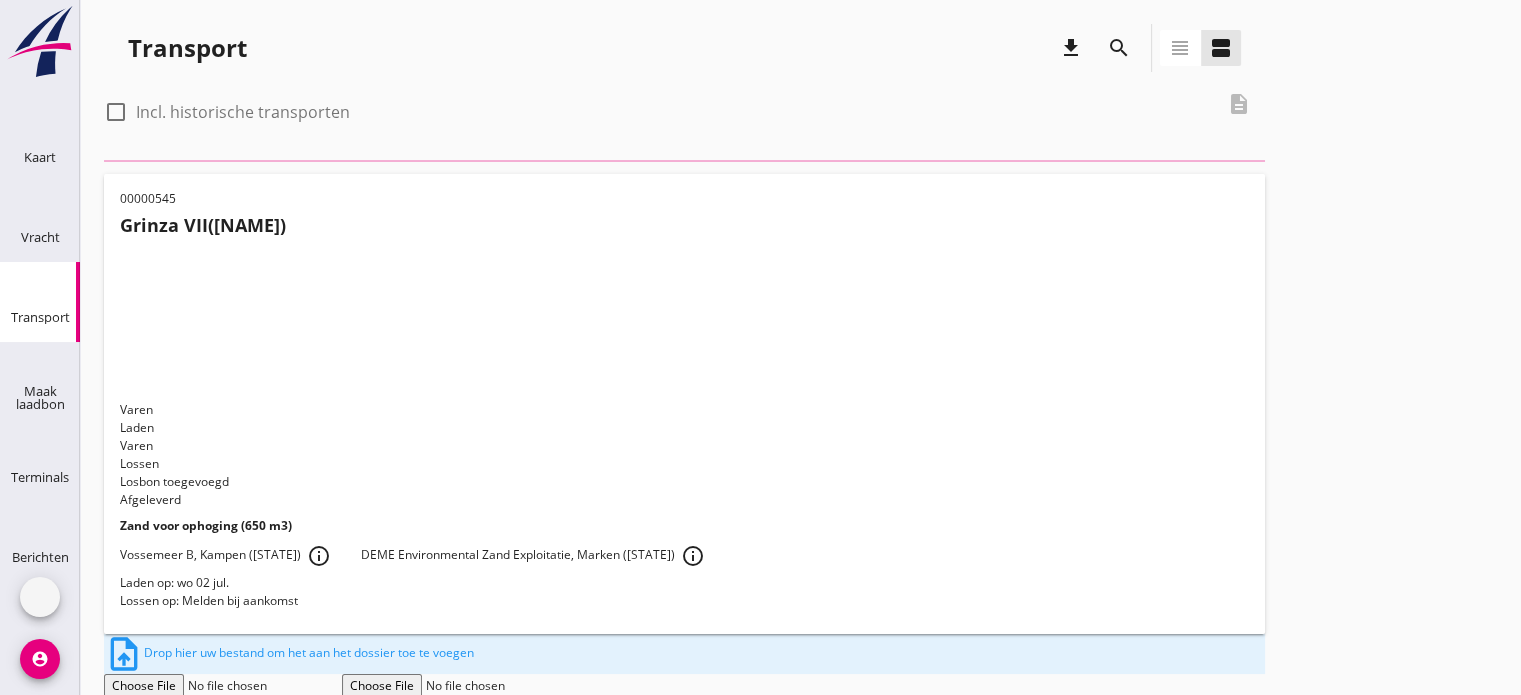scroll, scrollTop: 1700, scrollLeft: 0, axis: vertical 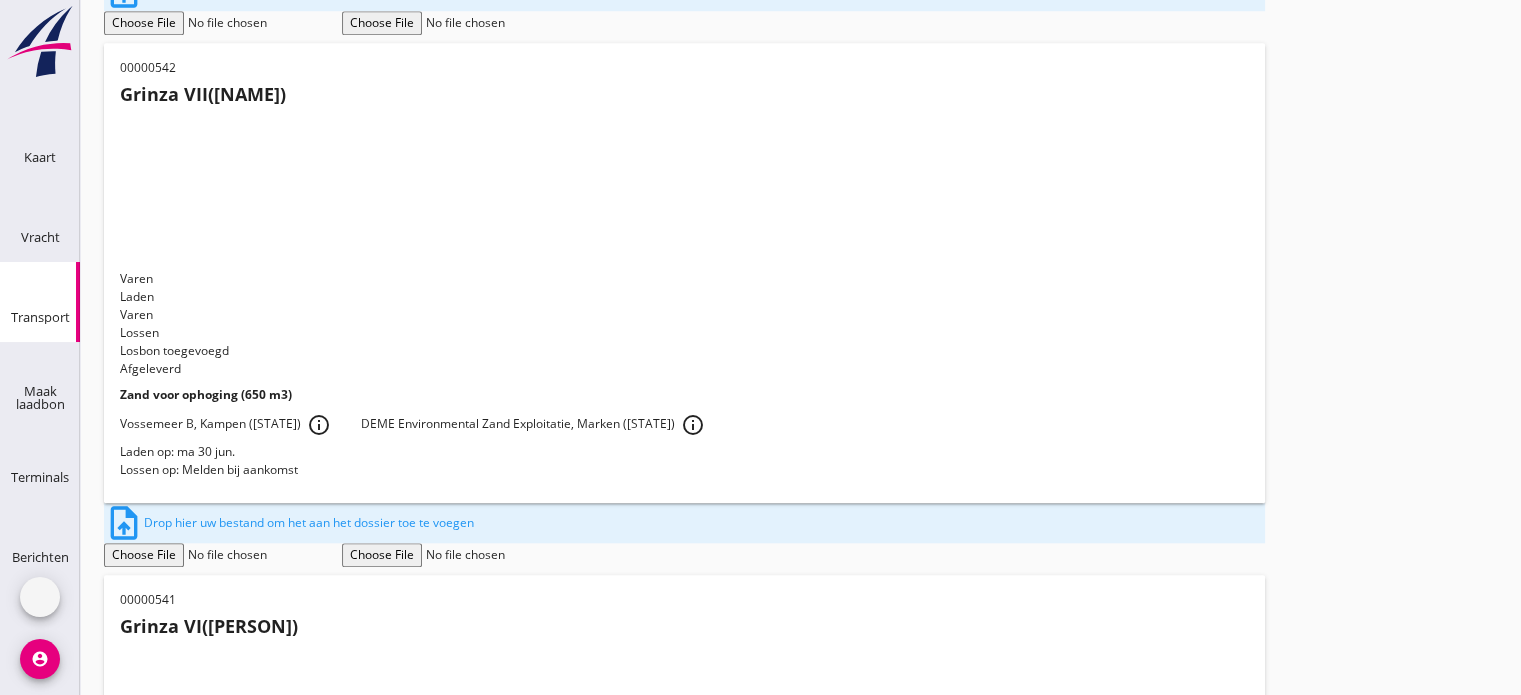 click on "Lossen op: Melden bij aankomst" at bounding box center [684, 2065] 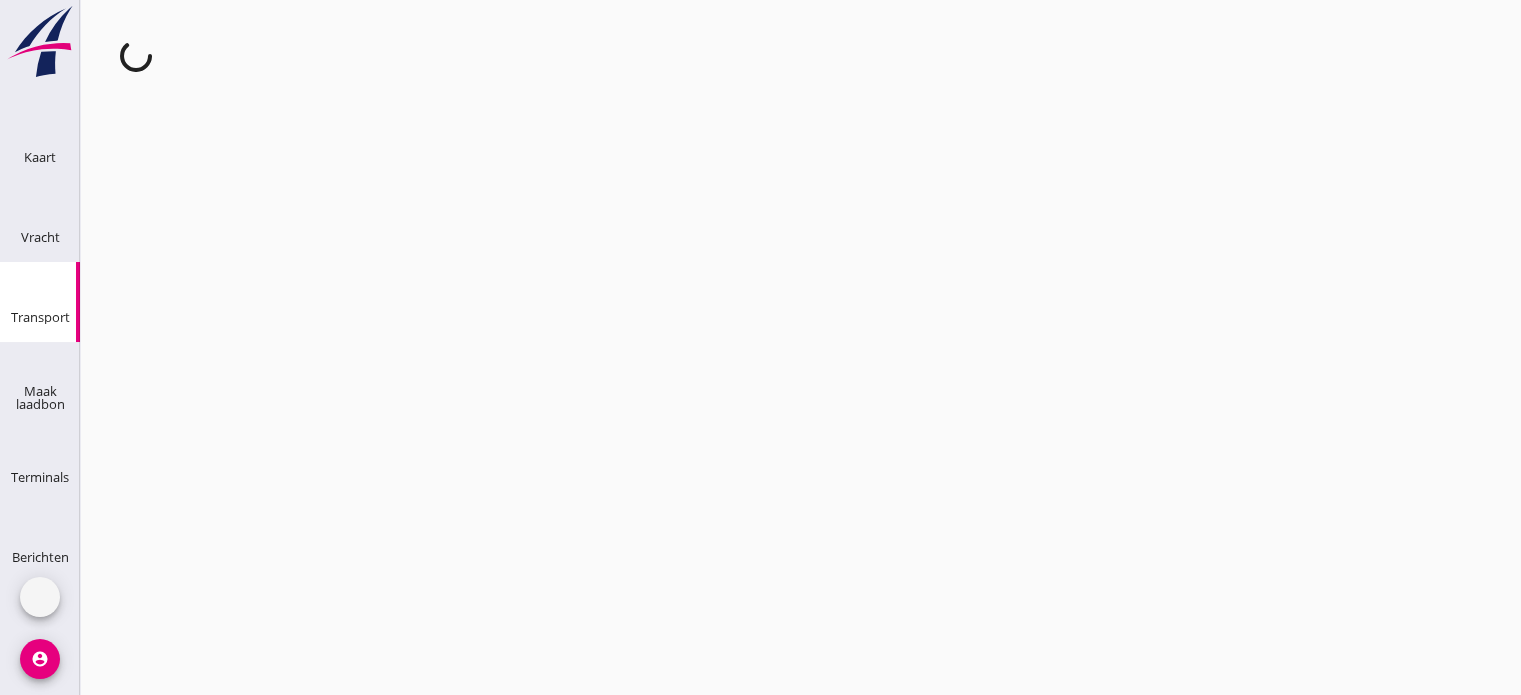 scroll, scrollTop: 0, scrollLeft: 0, axis: both 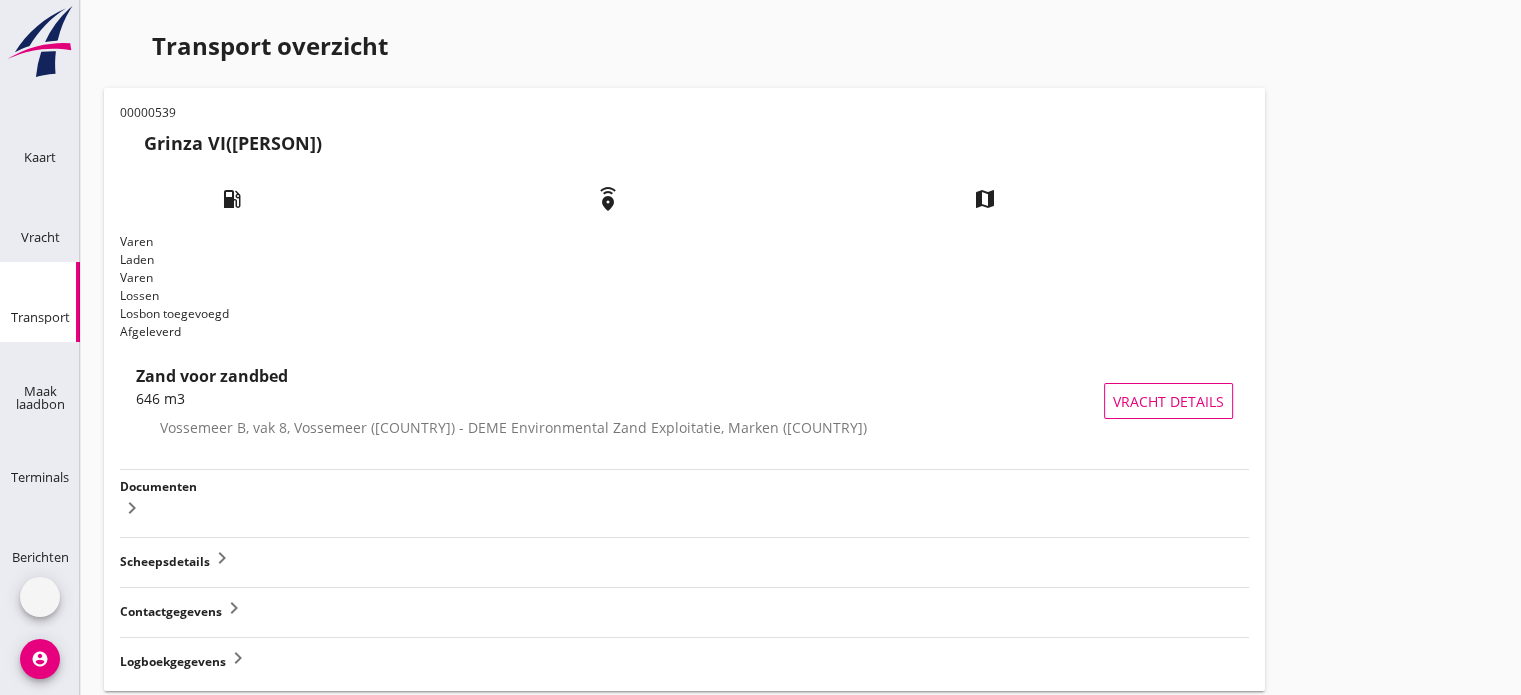 click at bounding box center (124, 44) 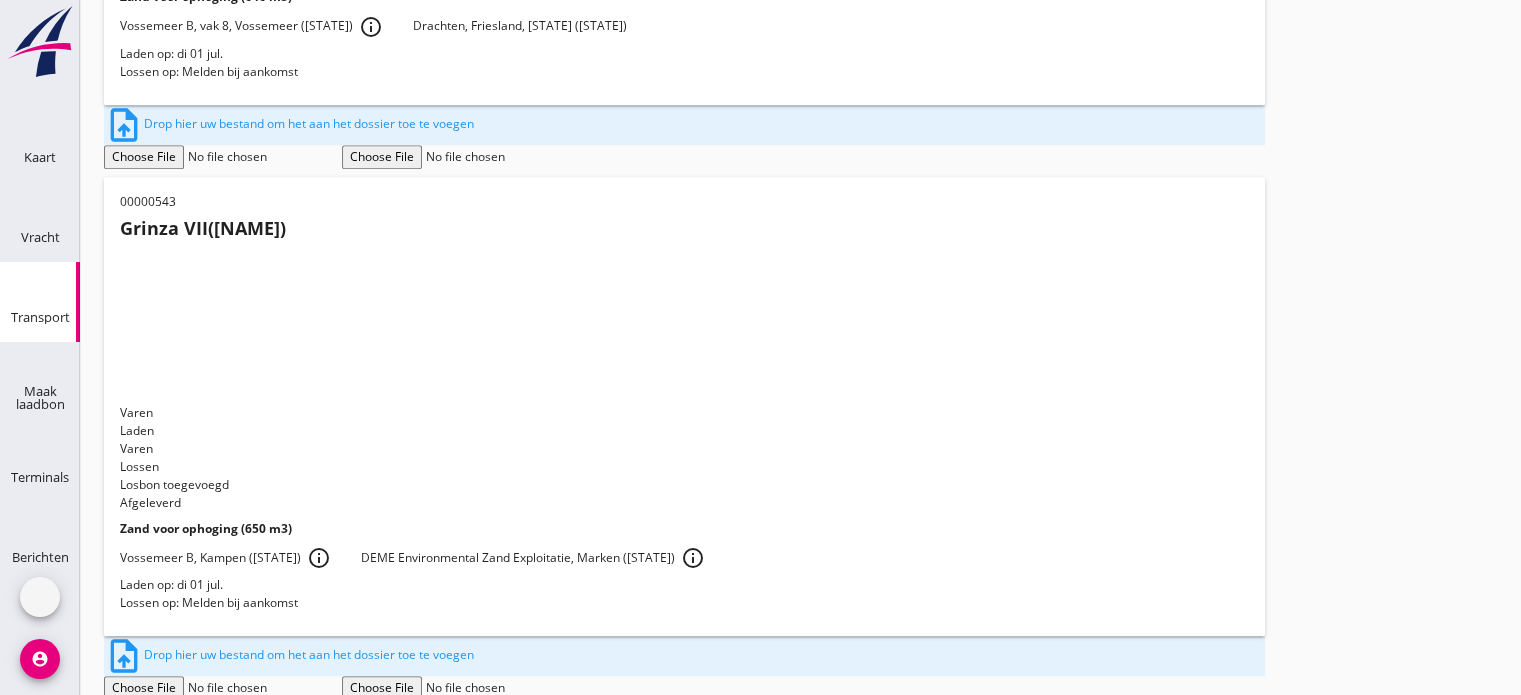 scroll, scrollTop: 1069, scrollLeft: 0, axis: vertical 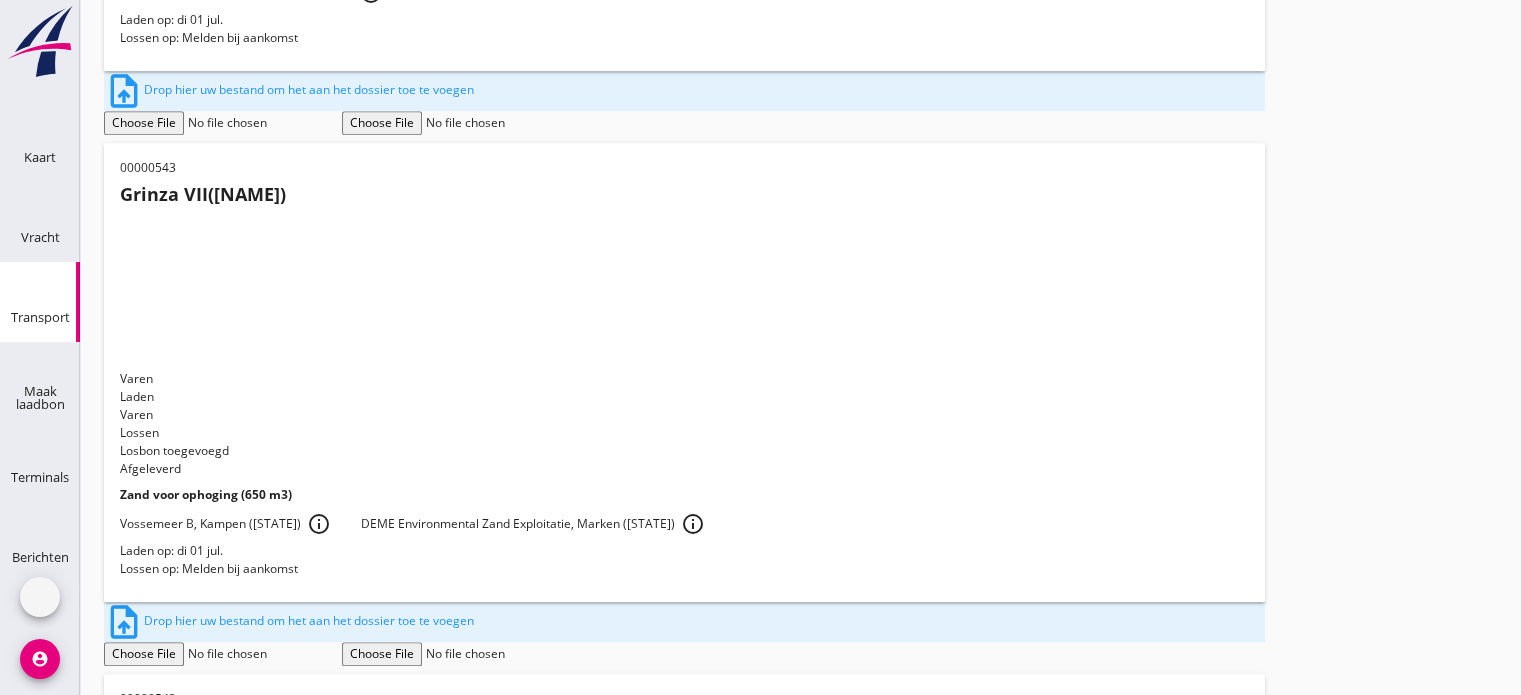 click on "UDO-C Eeltink, UDO ([STATE]) info_outline Westra B.V., Harlingen ([STATE]) info_outline" at bounding box center (341, 1586) 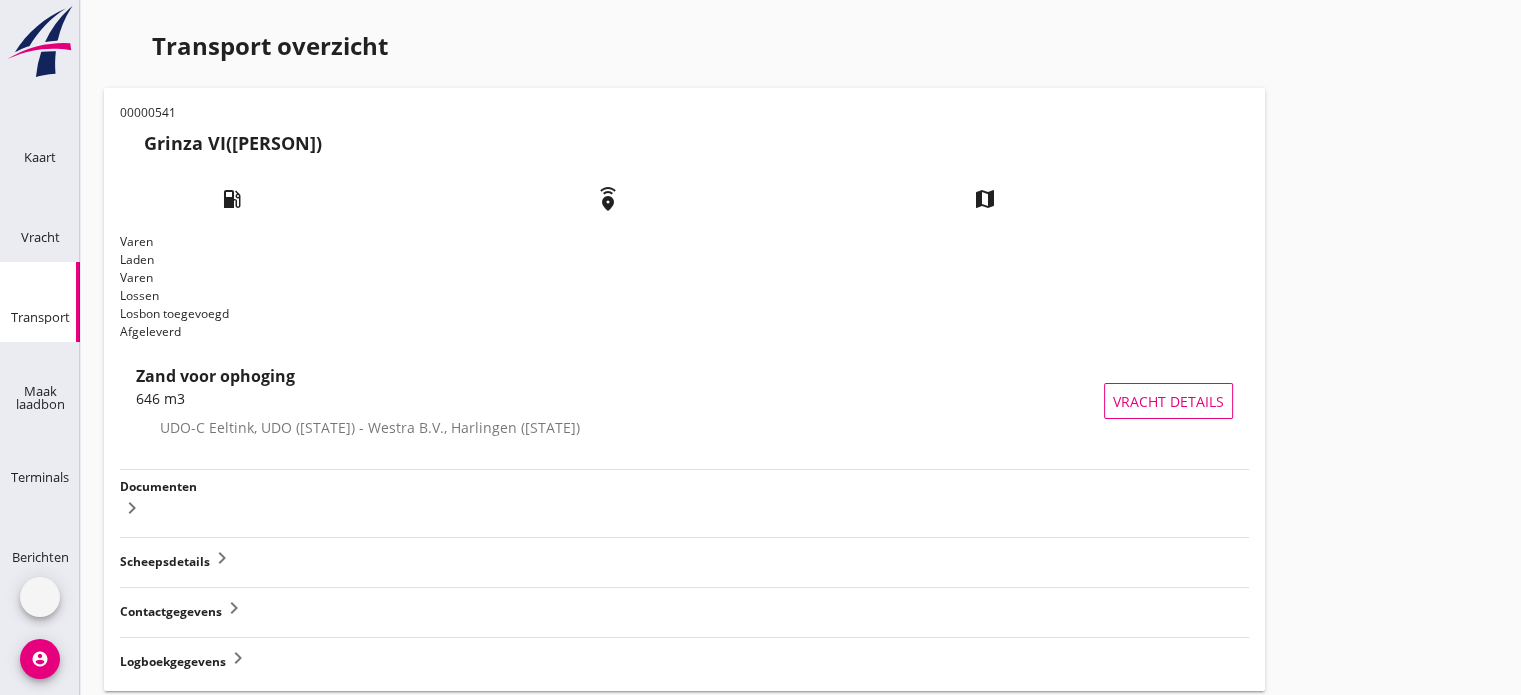 click on "keyboard_arrow_right" at bounding box center [132, 508] 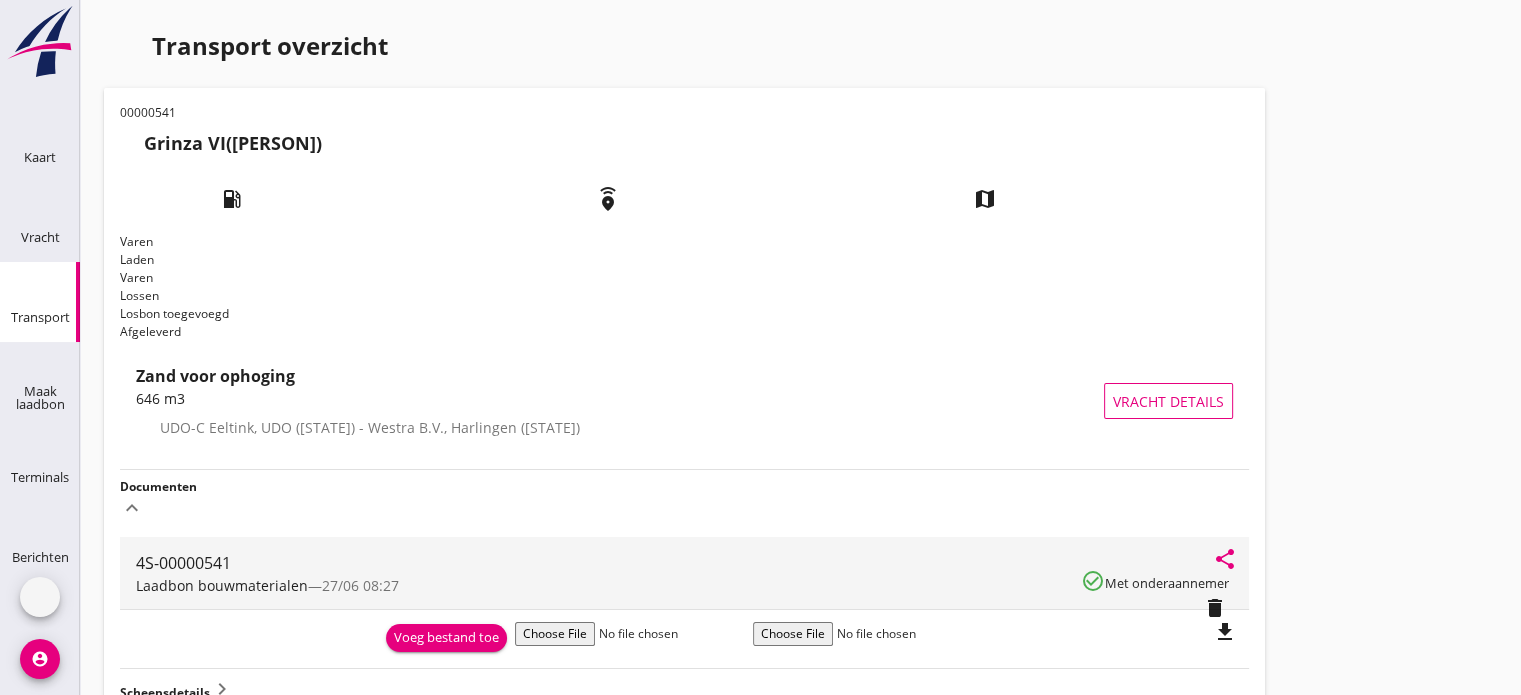 click on "00000541 Grinza VI ([NAME]) local_gas_station emergency_share map Varen Laden Varen Lossen Losbon toegevoegd Afgeleverd Zand voor ophoging 646 m3 UDO-C Eeltink, UDO ([STATE]) - Westra B.V., Harlingen ([STATE]) Vracht details Documenten keyboard_arrow_up 4S-00000541 Laadbon bouwmaterialen — 27/06 08:27 share check_circle_outline Met onderaannemer delete file_download Voeg bestand toe Scheepsdetails keyboard_arrow_right Contactgegevens keyboard_arrow_right Logboekgegevens keyboard_arrow_right" at bounding box center (684, 455) 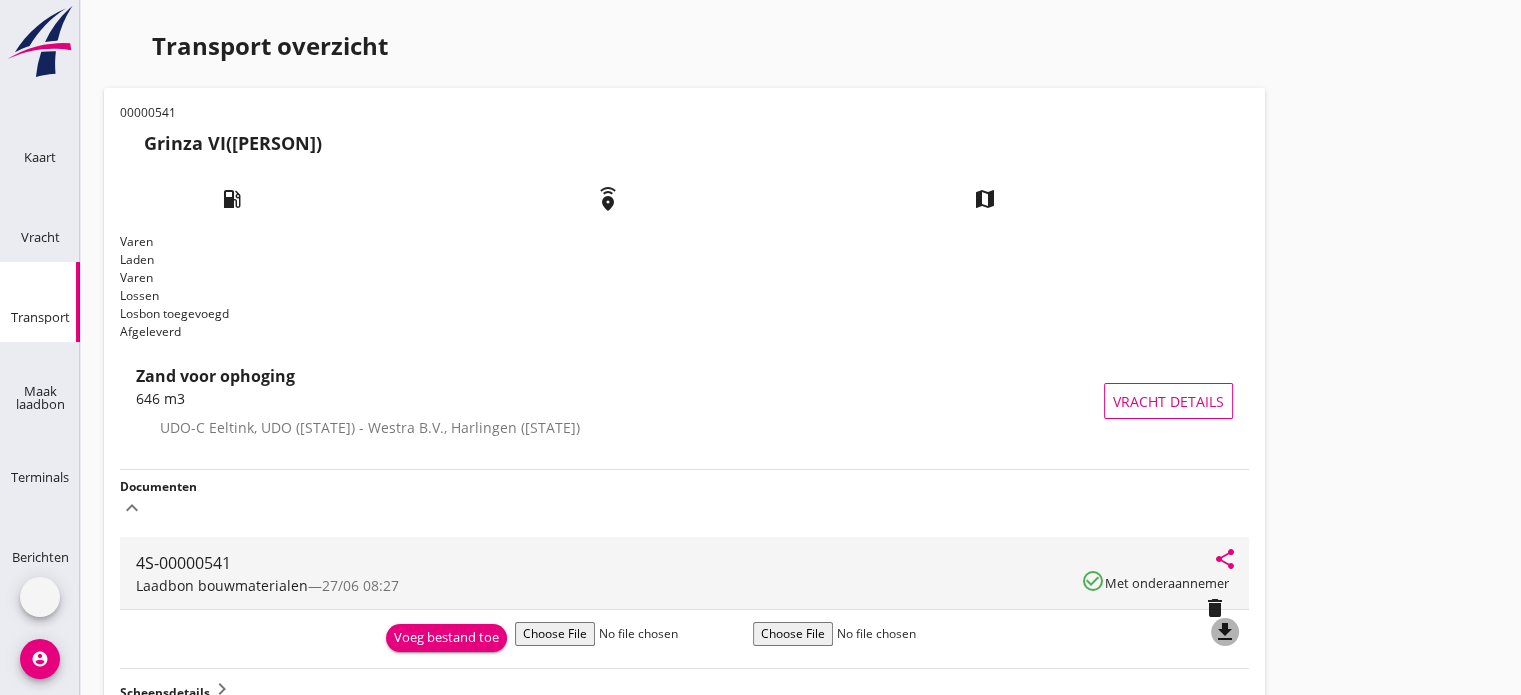 click on "file_download" at bounding box center [1225, 632] 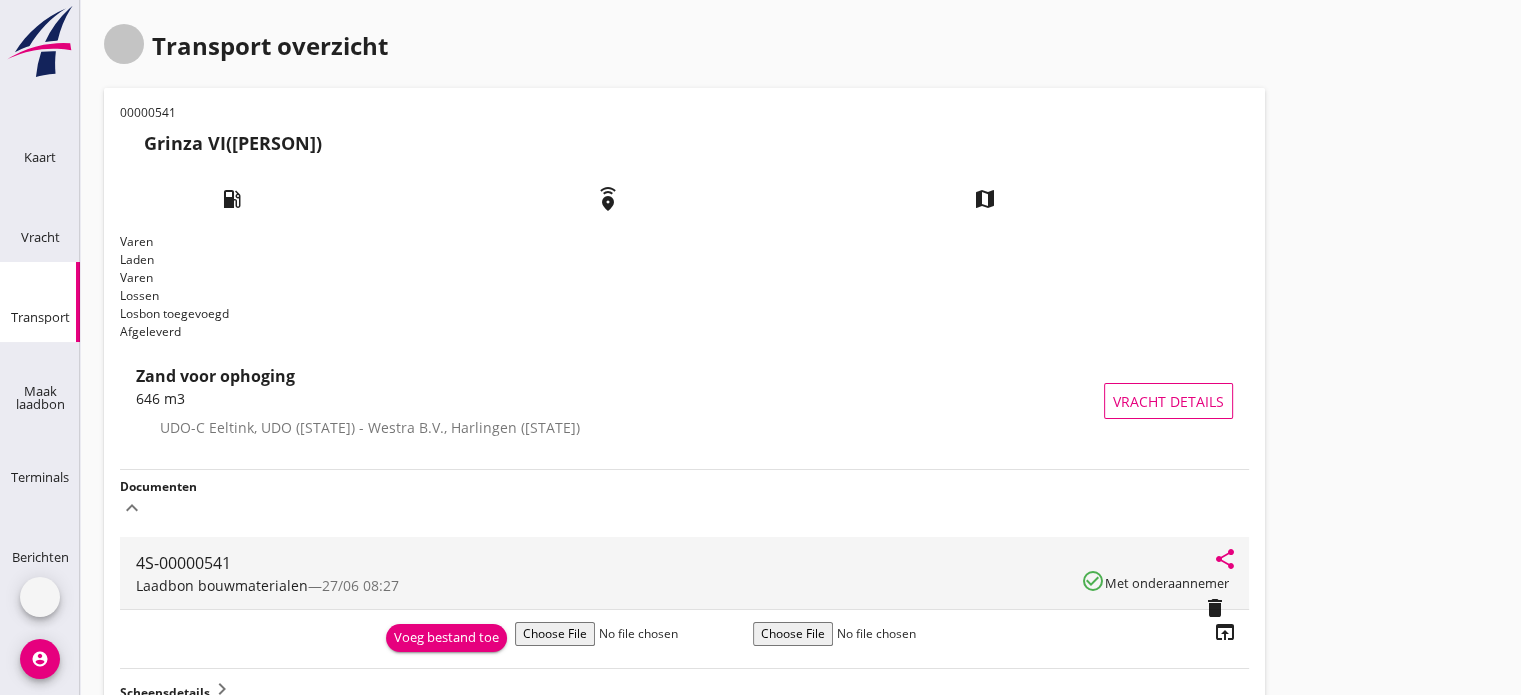click at bounding box center [124, 44] 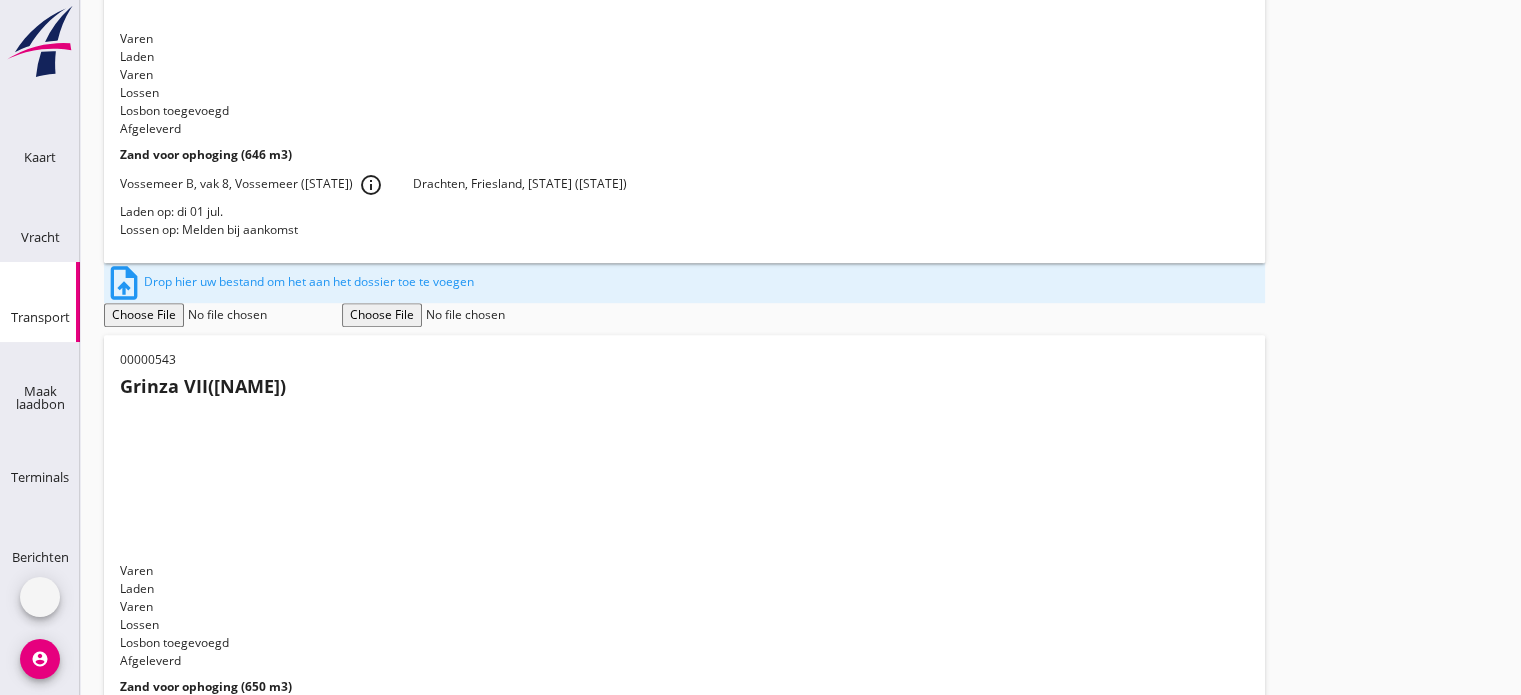 scroll, scrollTop: 869, scrollLeft: 0, axis: vertical 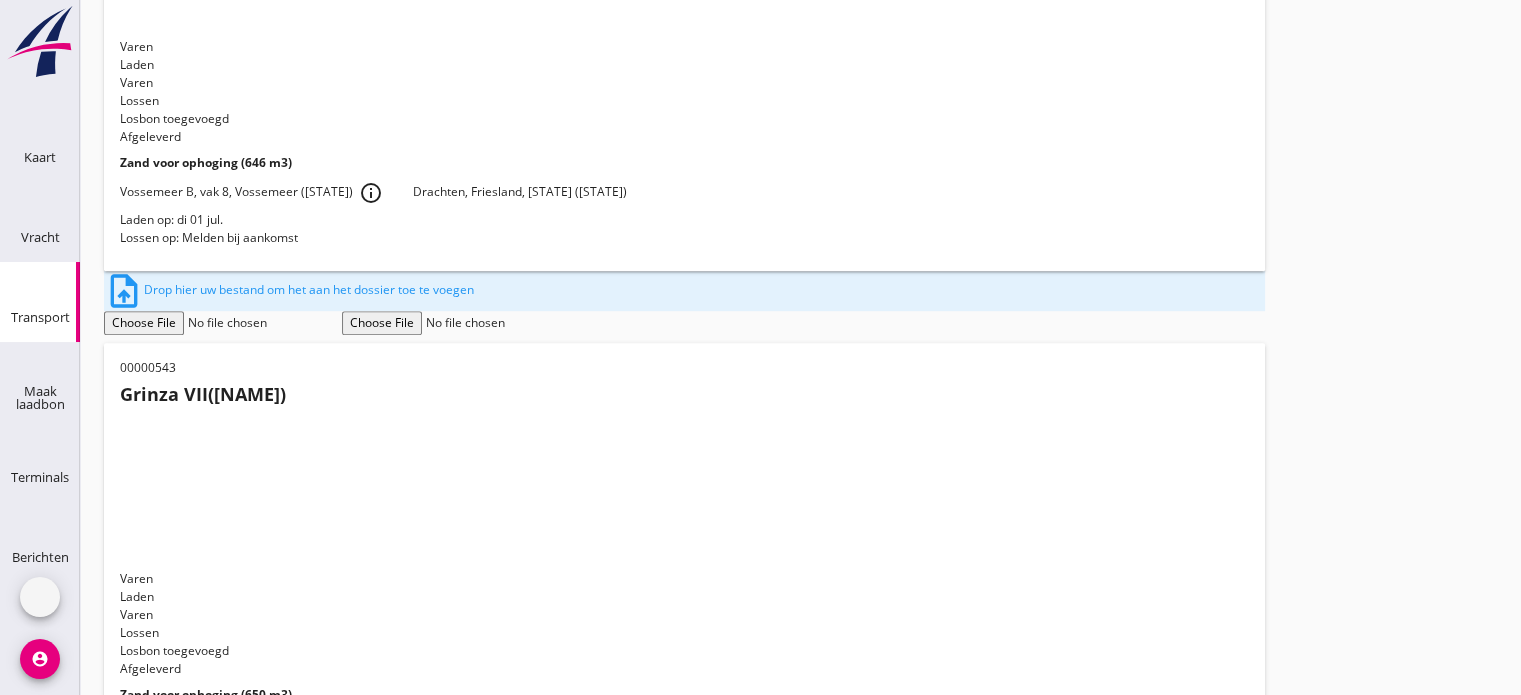 click on "info_outline" at bounding box center (693, 1256) 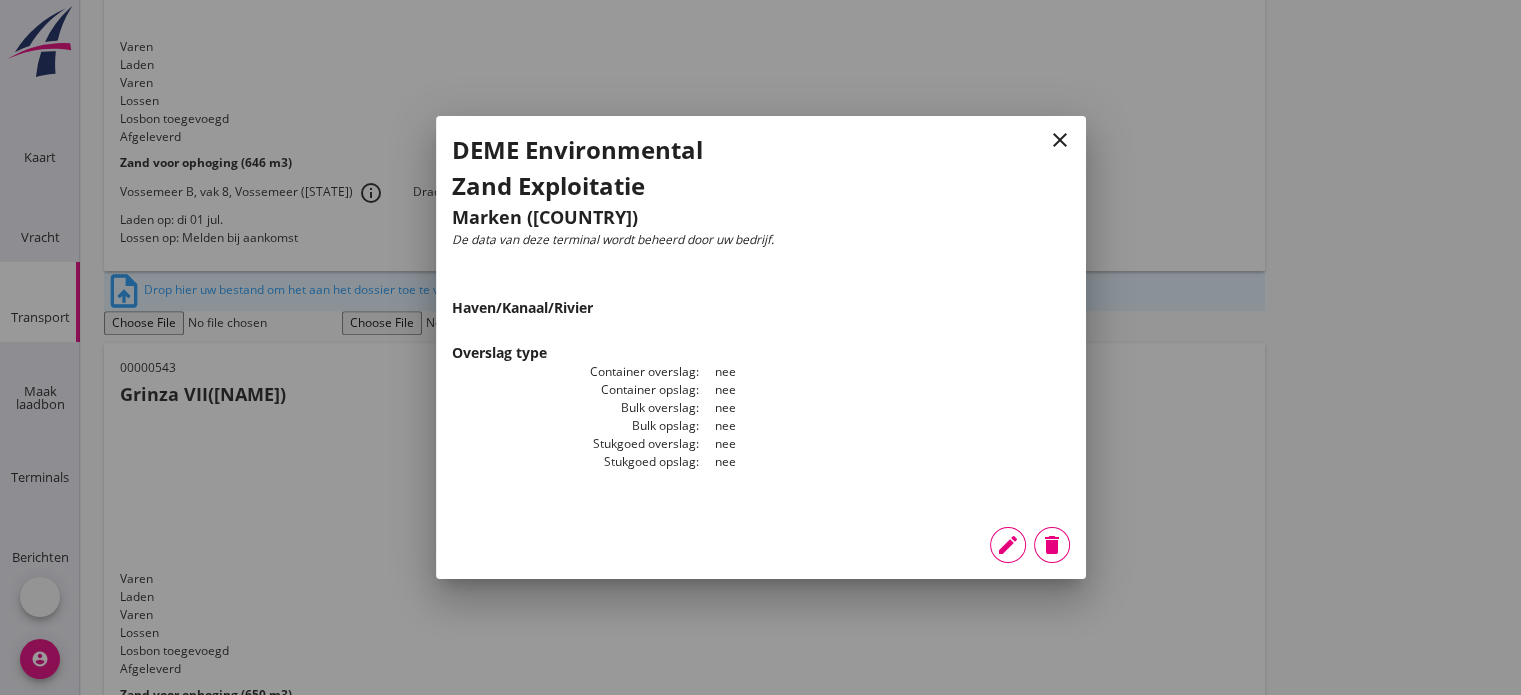 click on "close" at bounding box center [1060, 140] 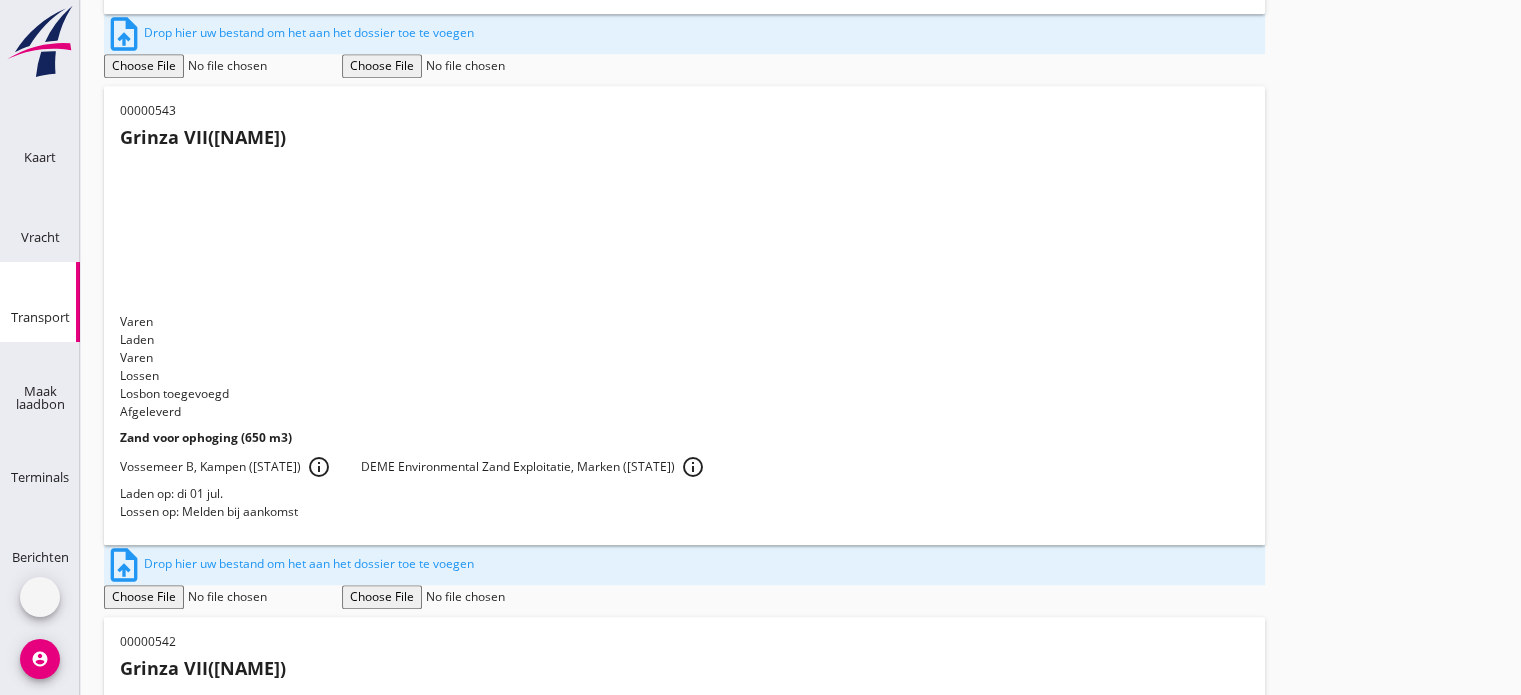 scroll, scrollTop: 1169, scrollLeft: 0, axis: vertical 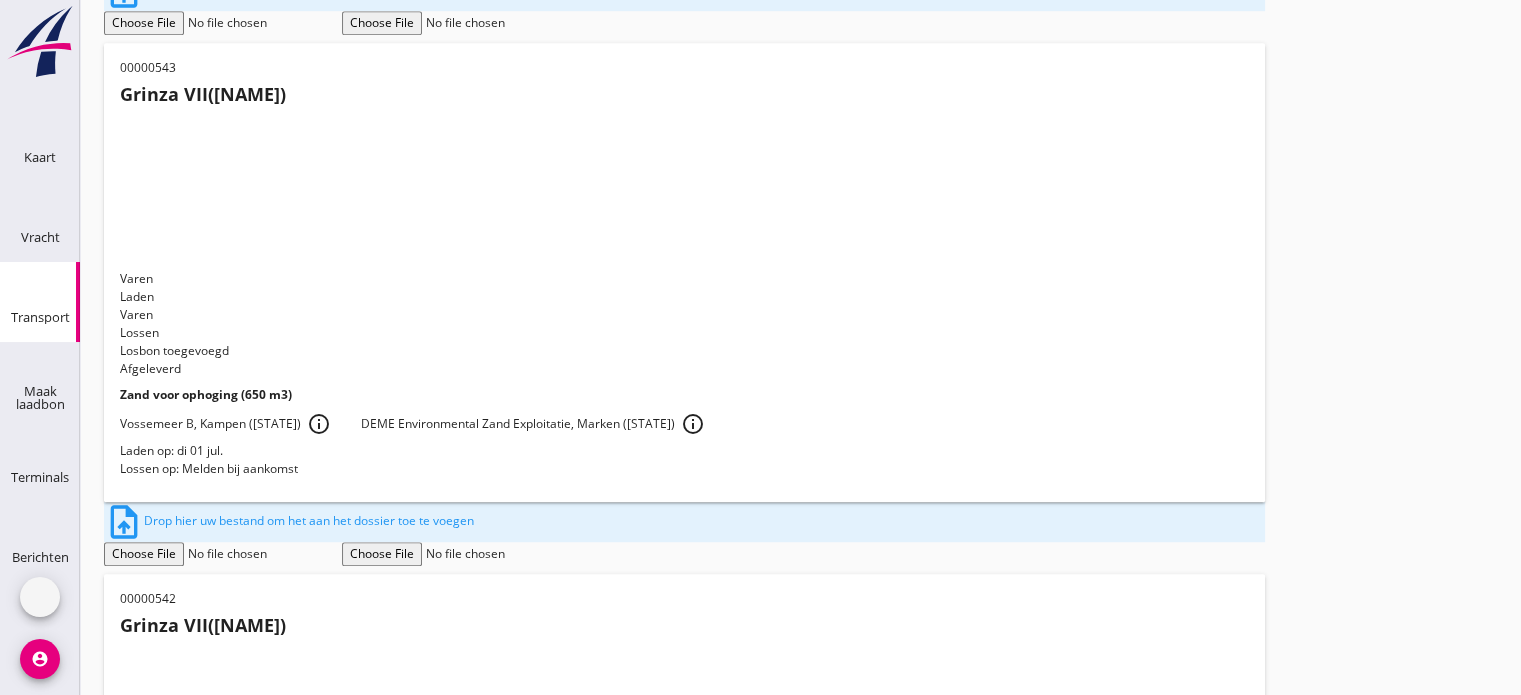 click on "Laden op: do 26 jun." at bounding box center (684, 2047) 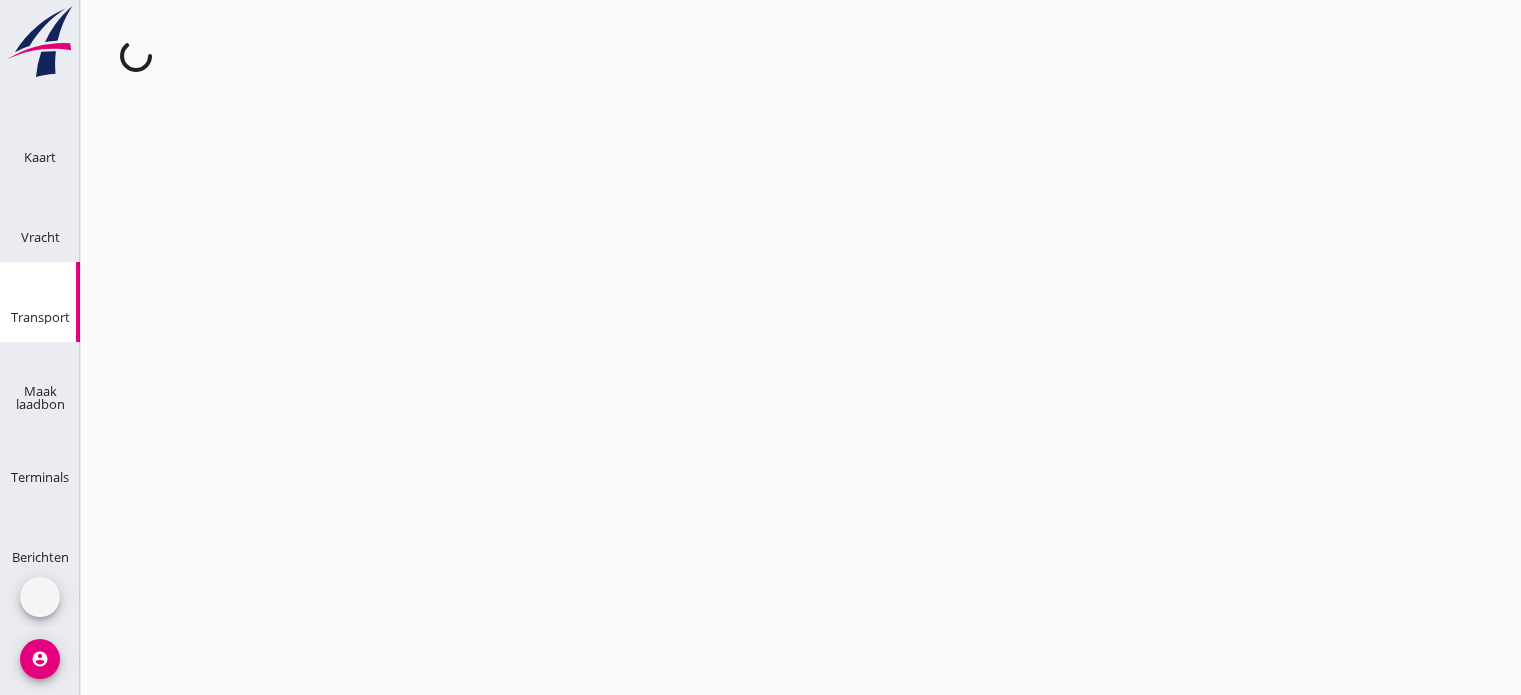 scroll, scrollTop: 0, scrollLeft: 0, axis: both 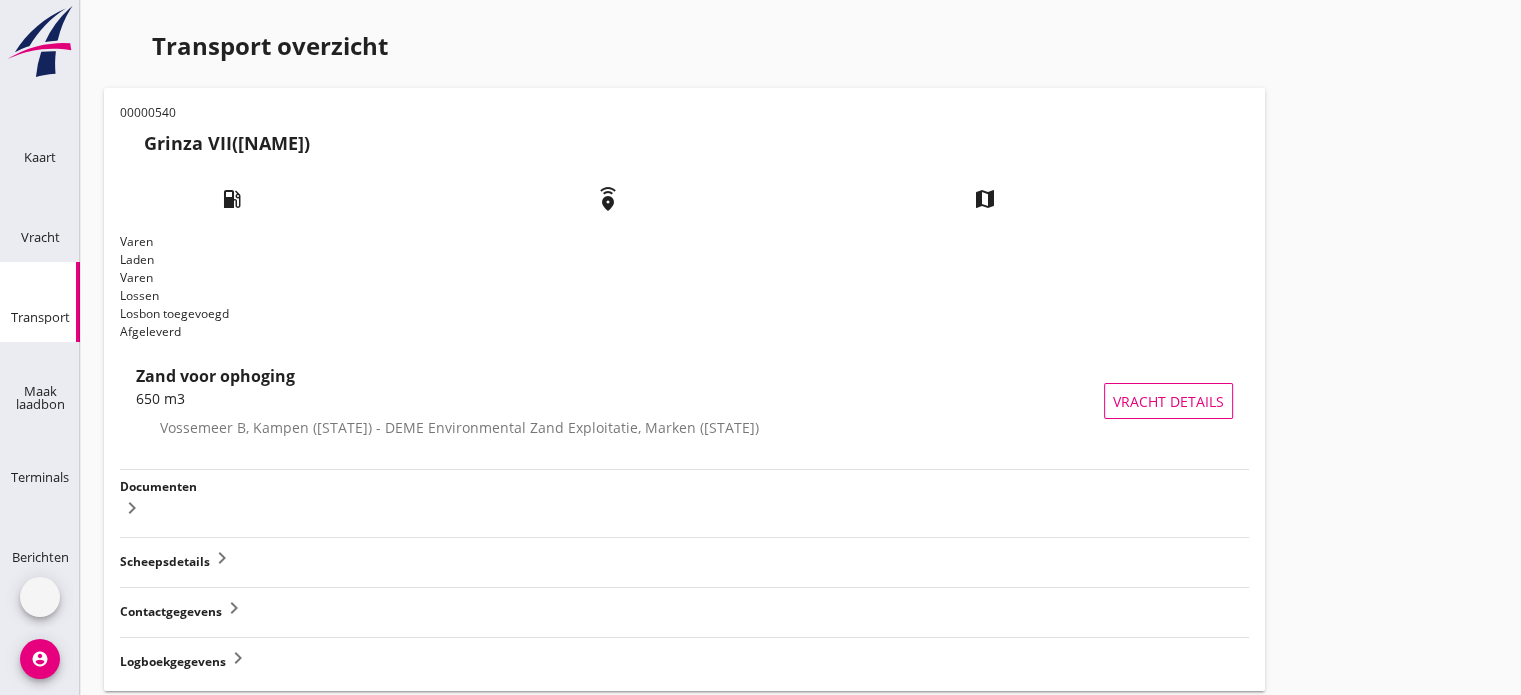 click on "Documenten" at bounding box center (158, 486) 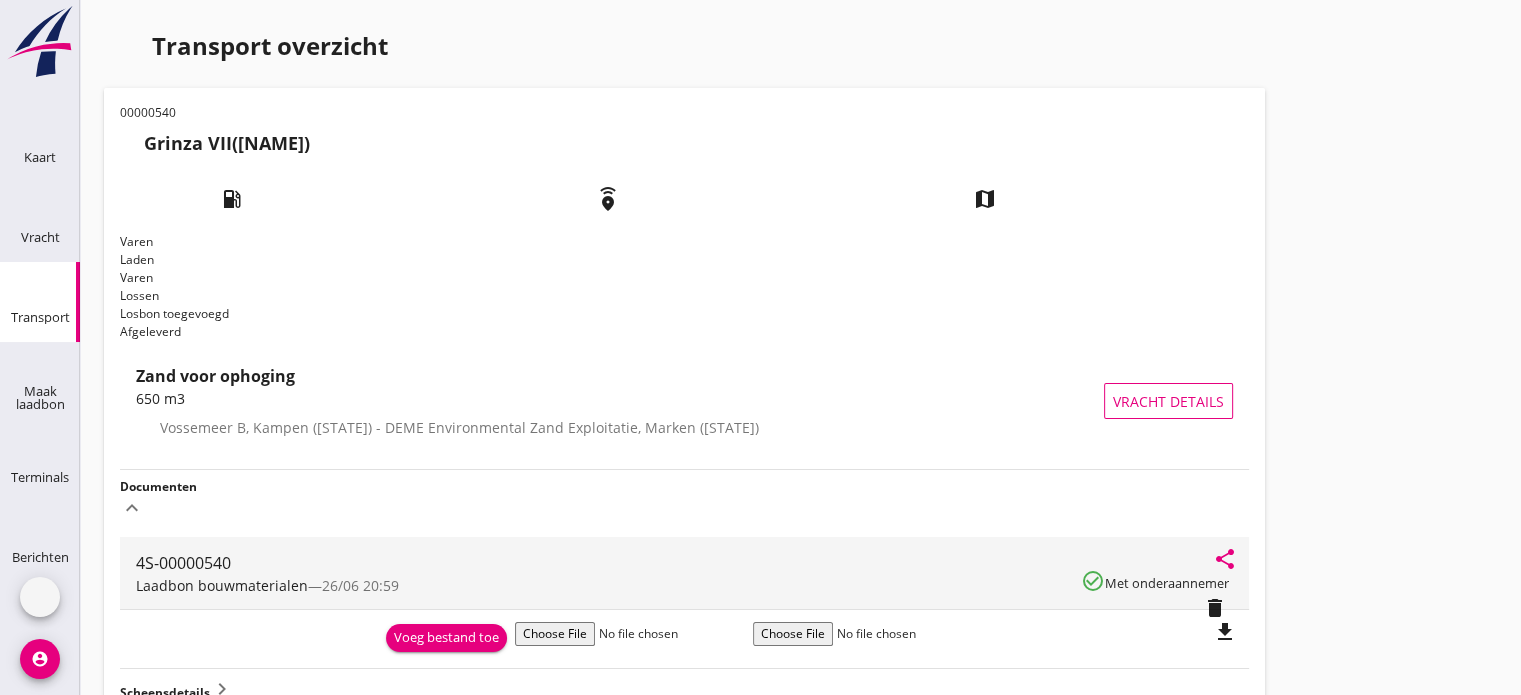 click on "file_download" at bounding box center (1225, 632) 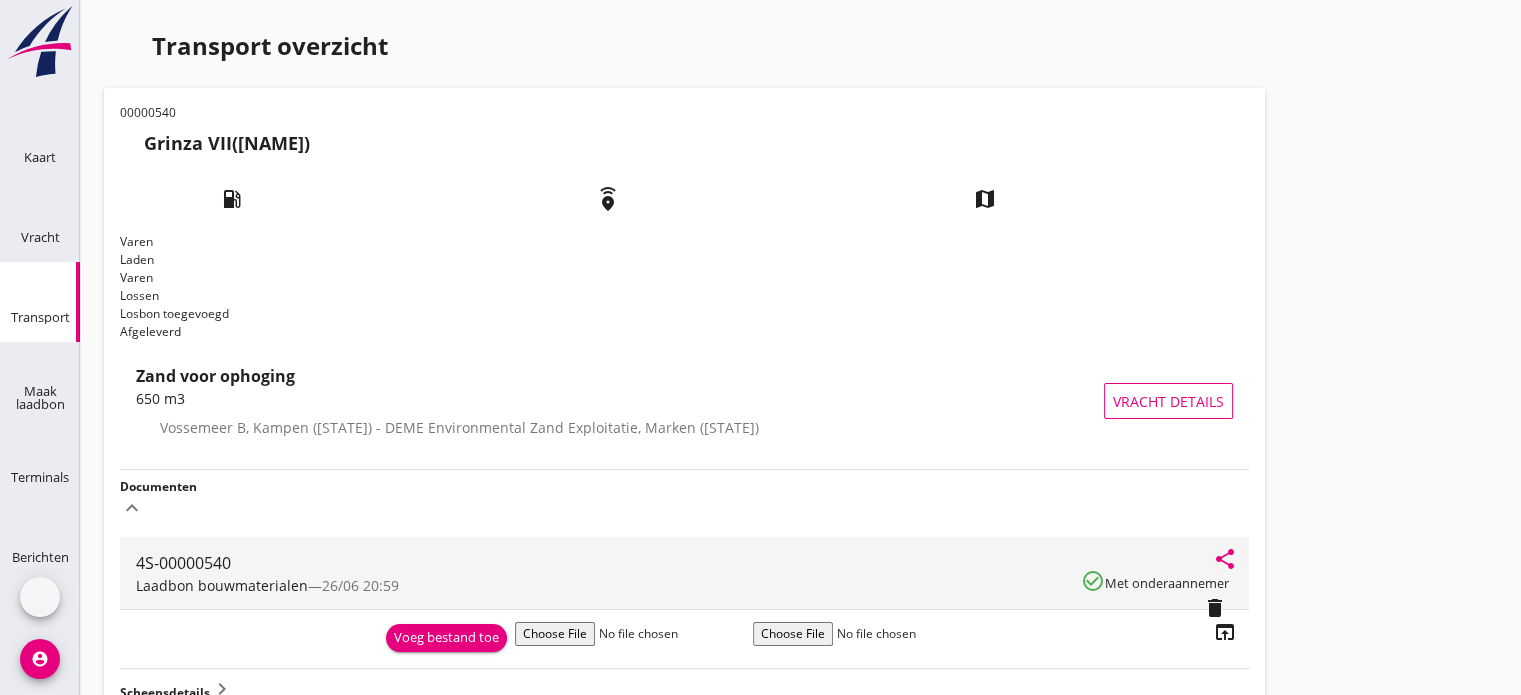 click at bounding box center [124, 44] 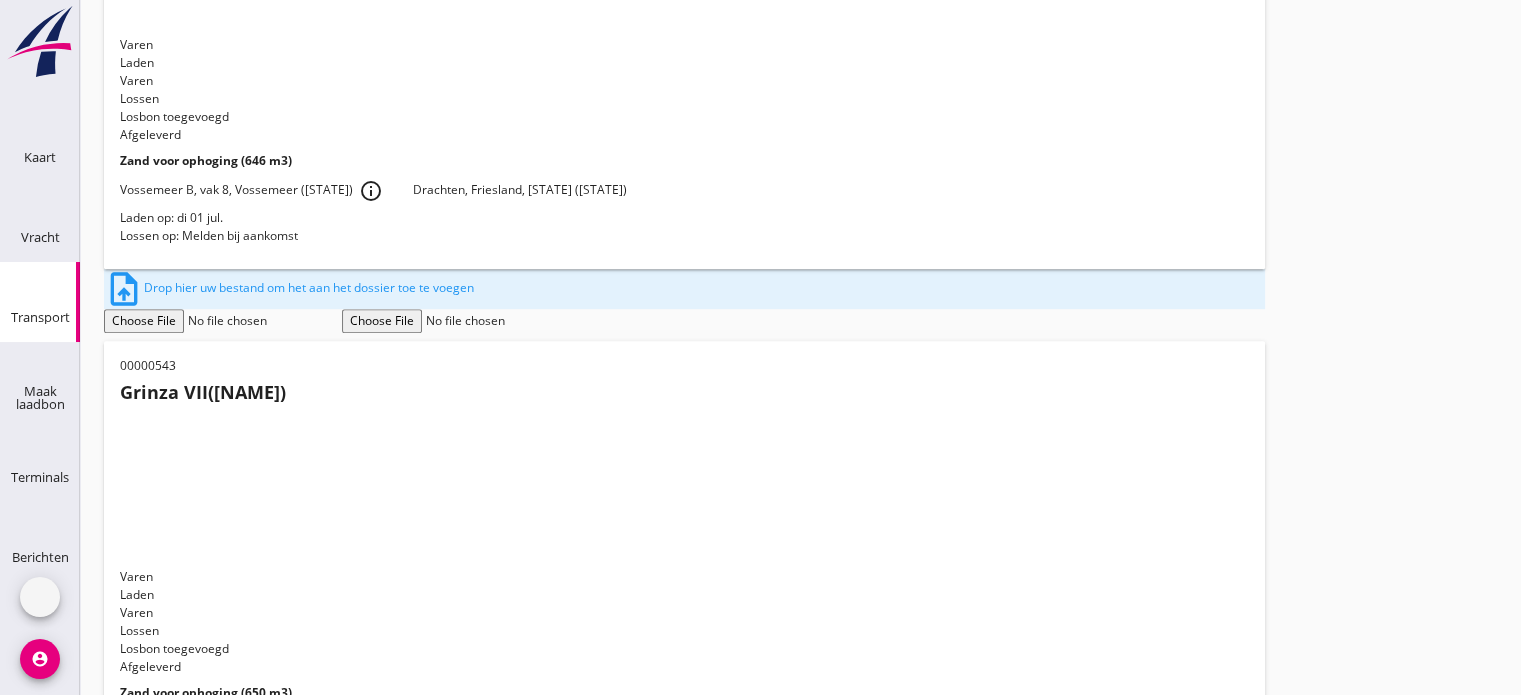 scroll, scrollTop: 869, scrollLeft: 0, axis: vertical 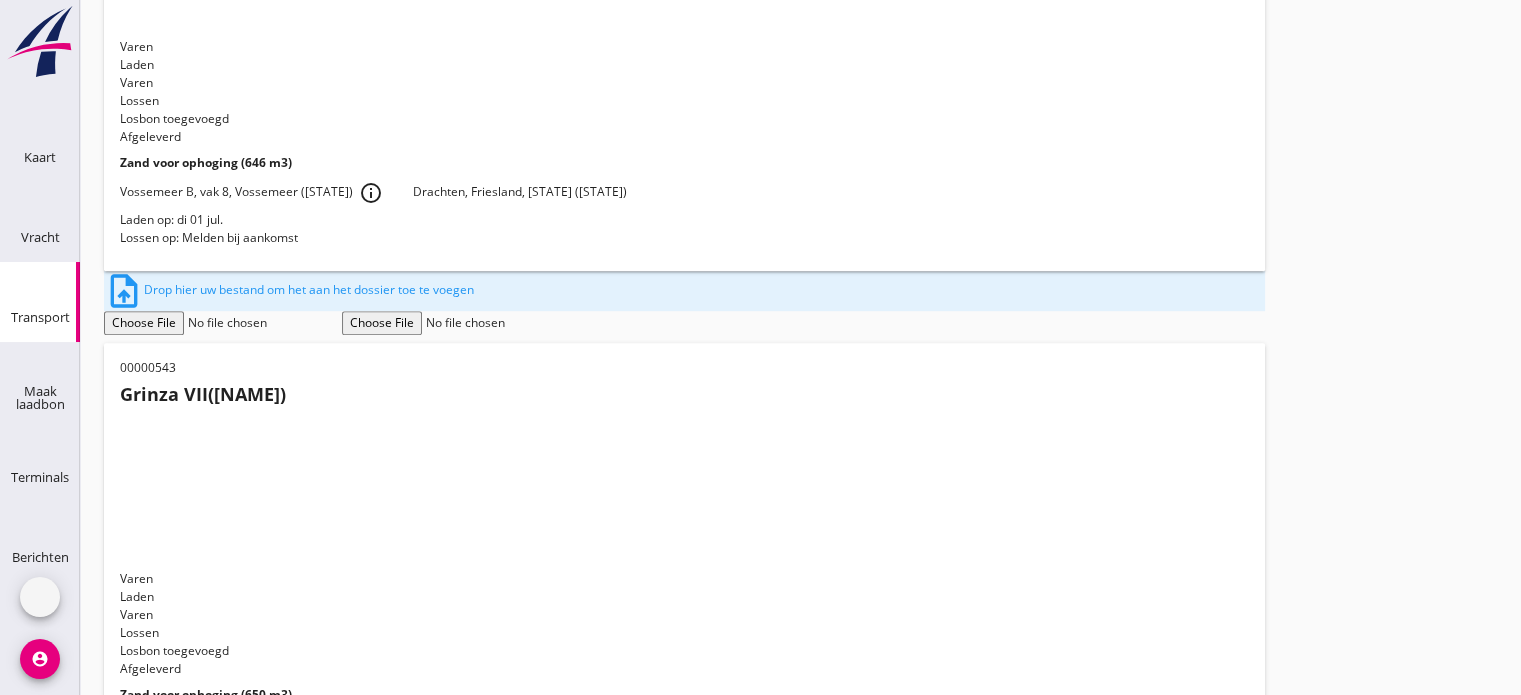 click on "Lossen op: Melden bij aankomst" at bounding box center (684, 1301) 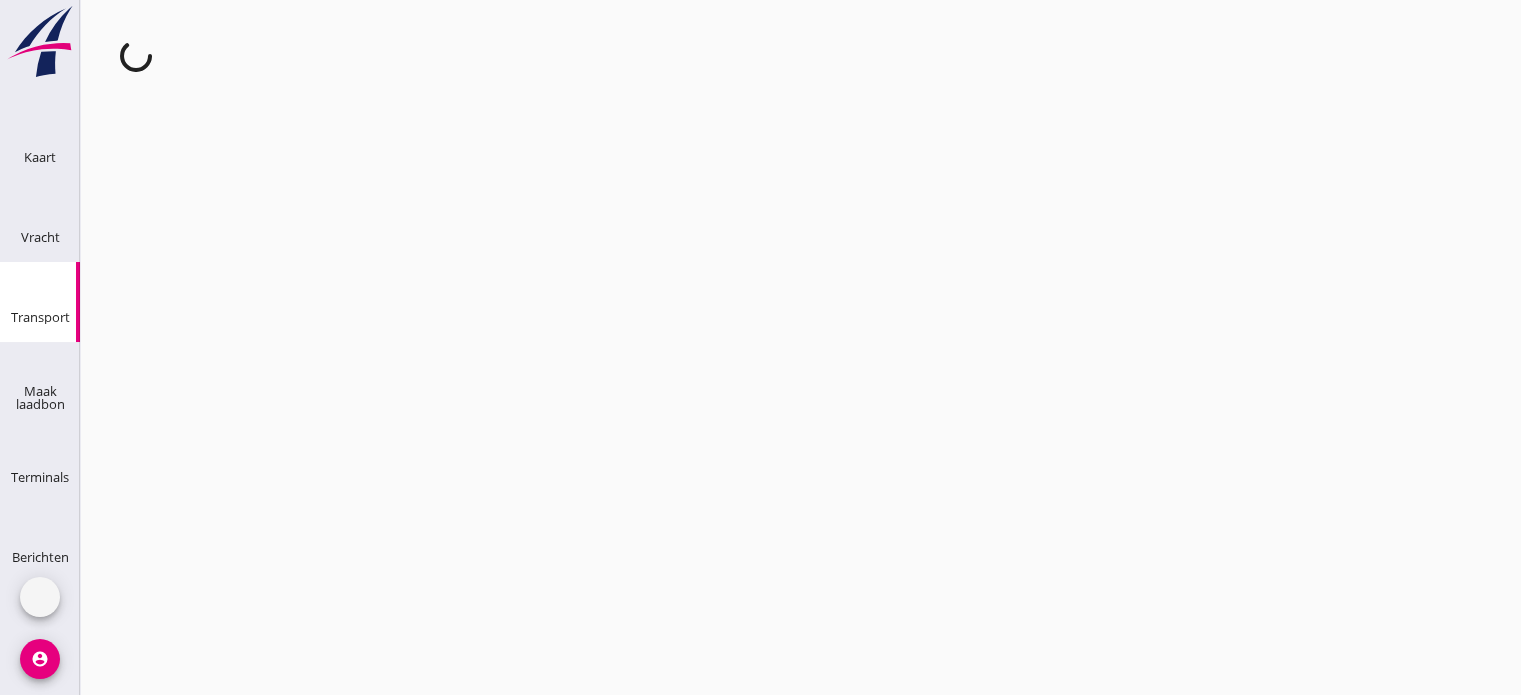 scroll, scrollTop: 0, scrollLeft: 0, axis: both 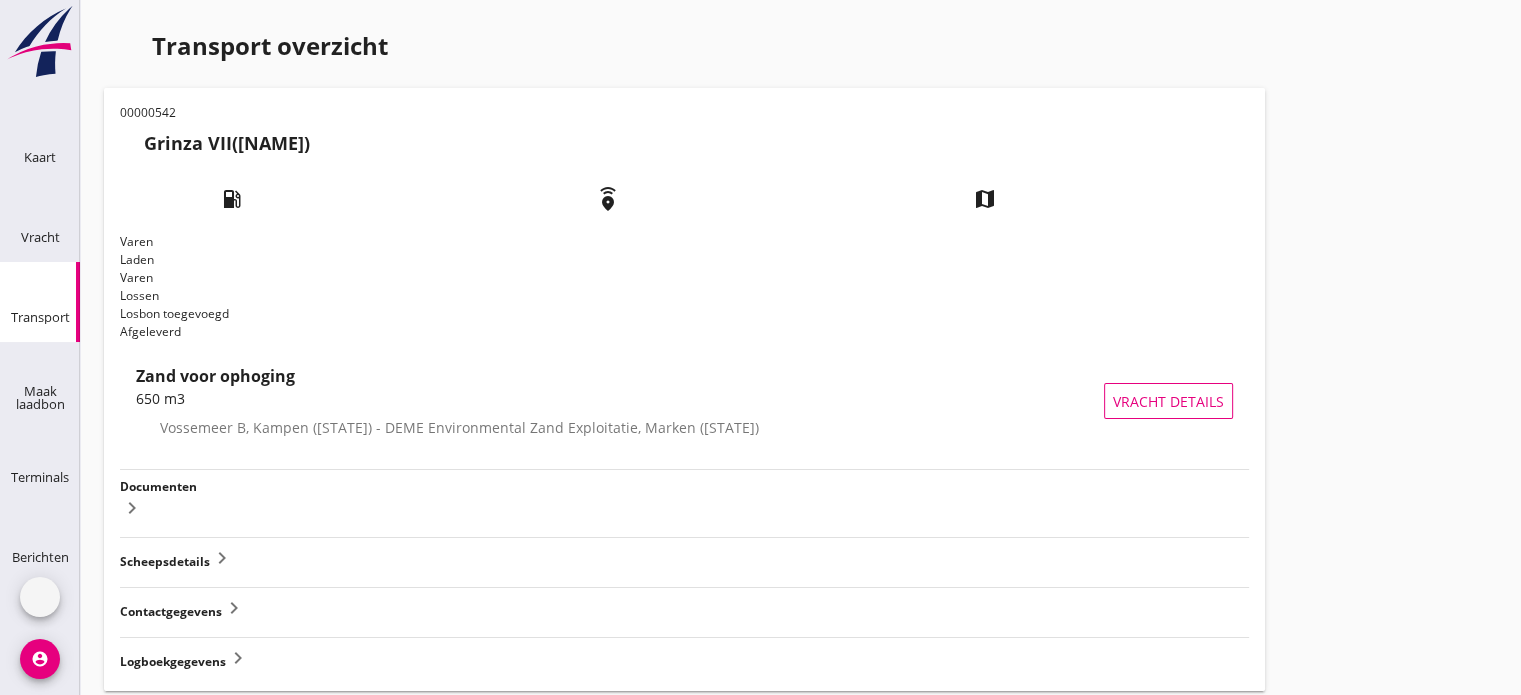 click on "keyboard_arrow_right" at bounding box center [132, 508] 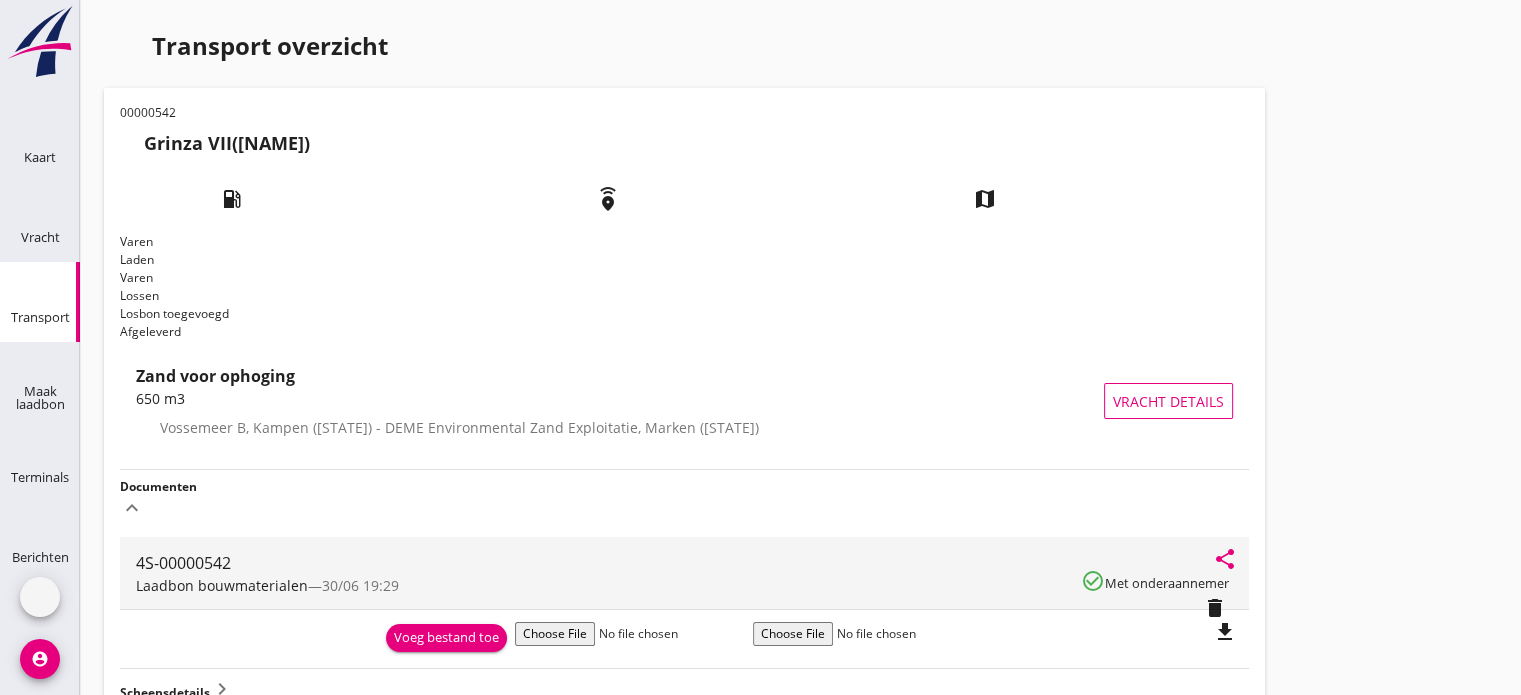 click on "file_download" at bounding box center [1225, 632] 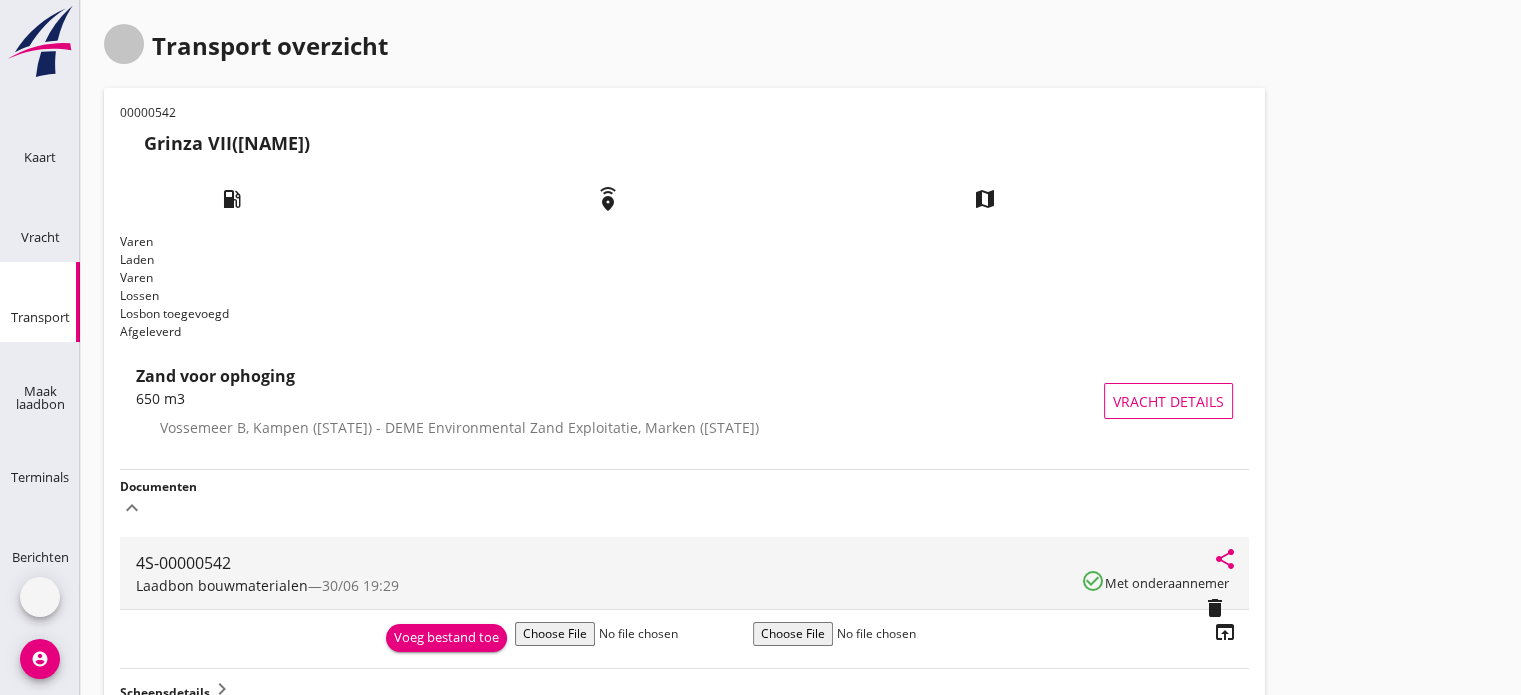 click at bounding box center [112, 32] 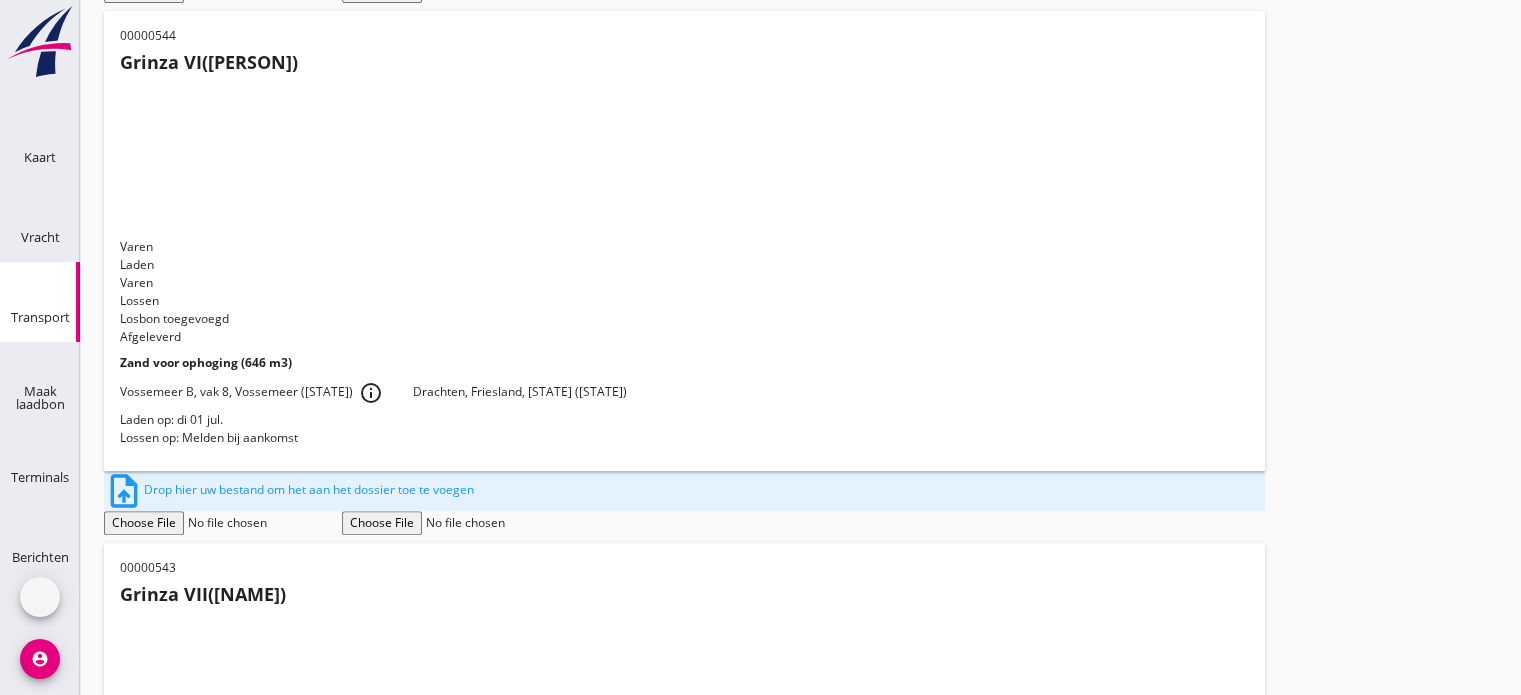 scroll, scrollTop: 569, scrollLeft: 0, axis: vertical 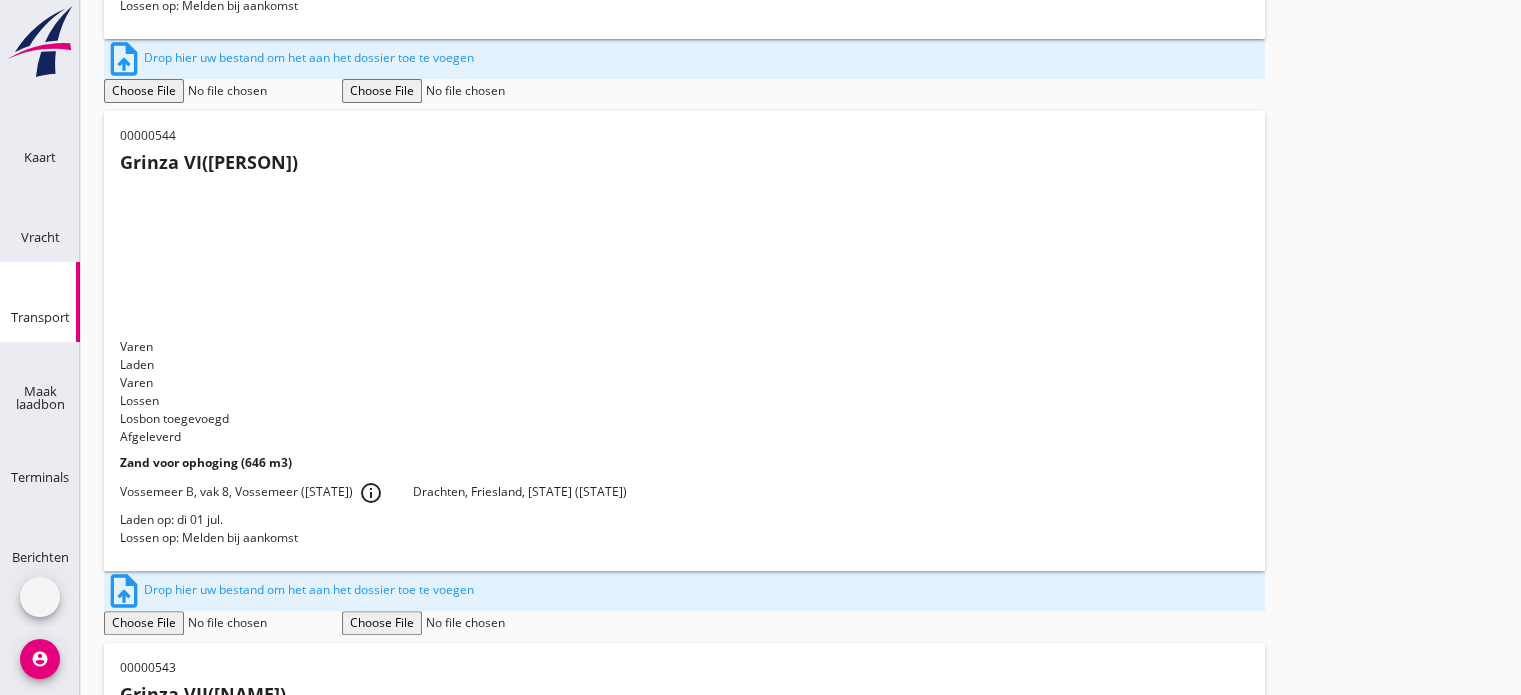 click on "Laden op: di 01 jul." at bounding box center [684, 1051] 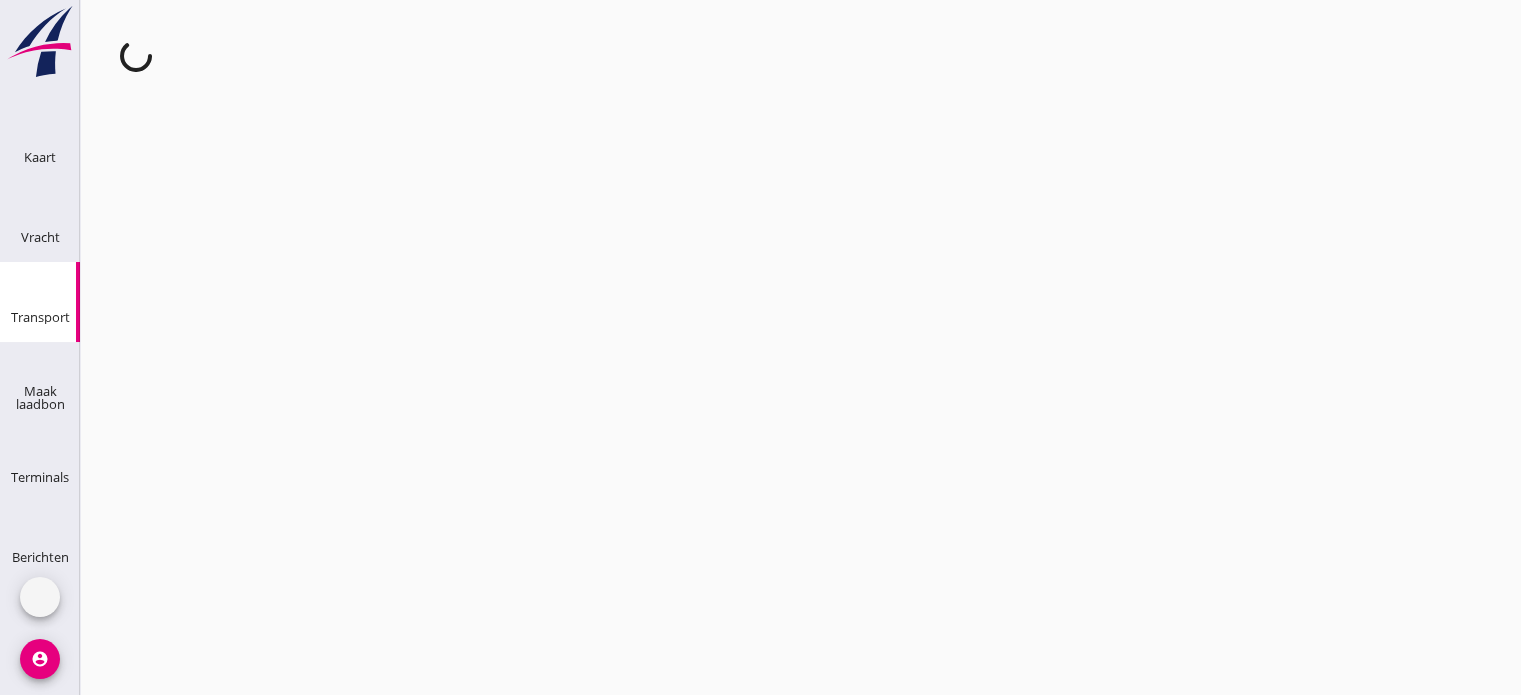 scroll, scrollTop: 0, scrollLeft: 0, axis: both 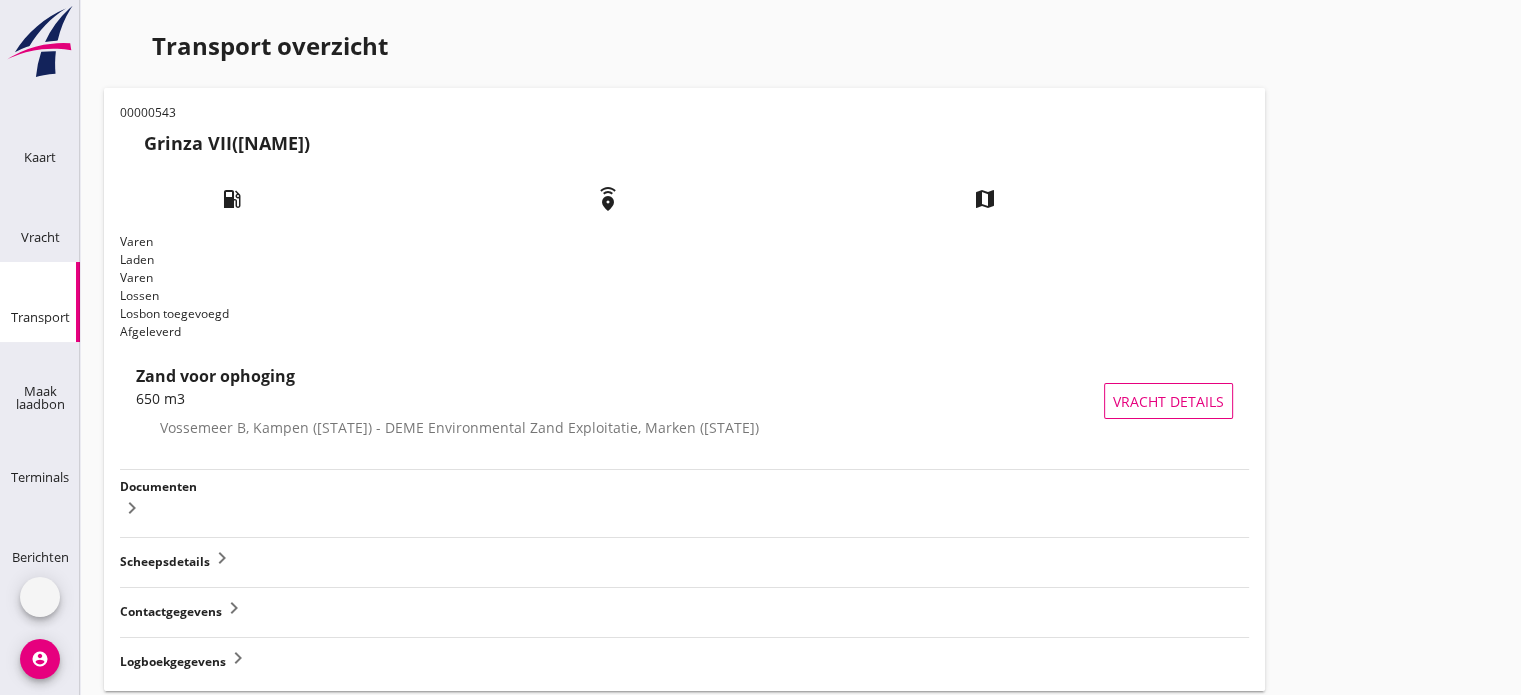 click on "keyboard_arrow_right" at bounding box center [132, 508] 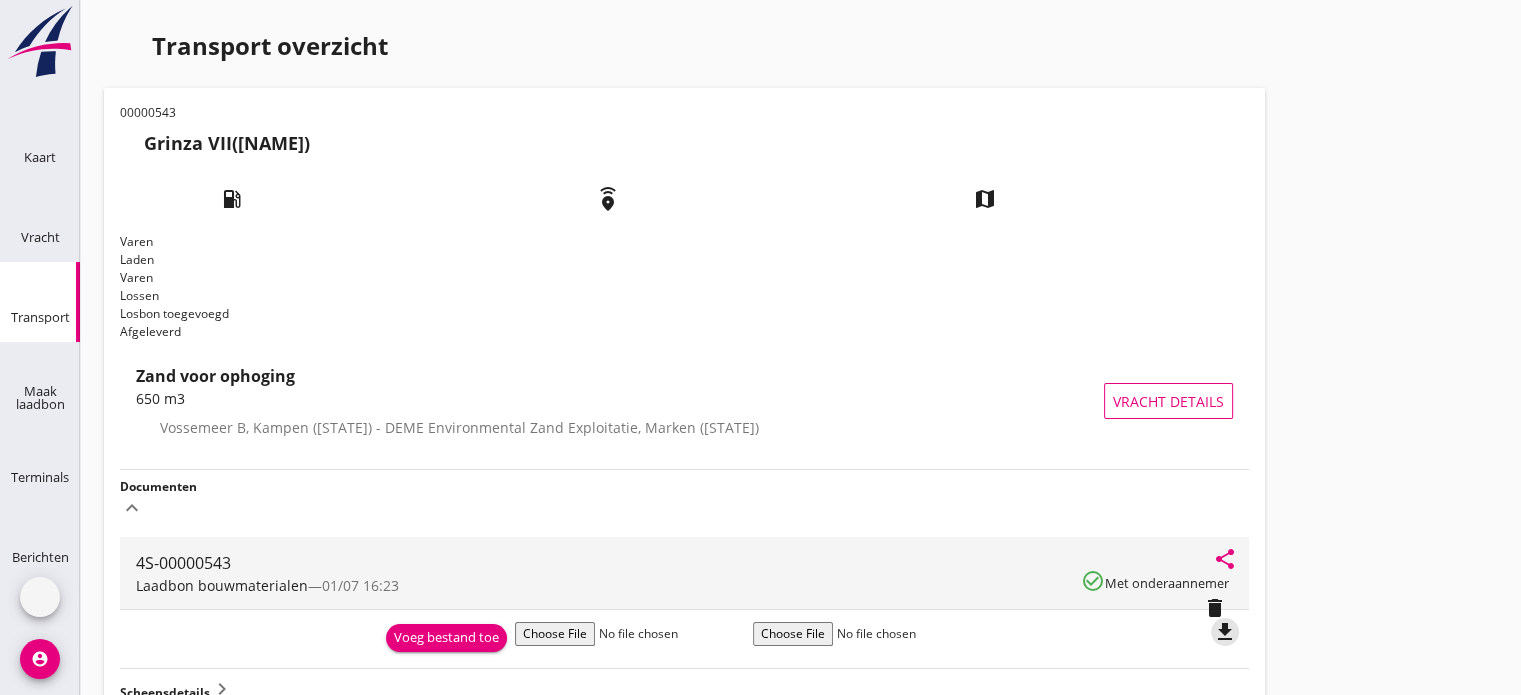 drag, startPoint x: 1230, startPoint y: 424, endPoint x: 1220, endPoint y: 425, distance: 10.049875 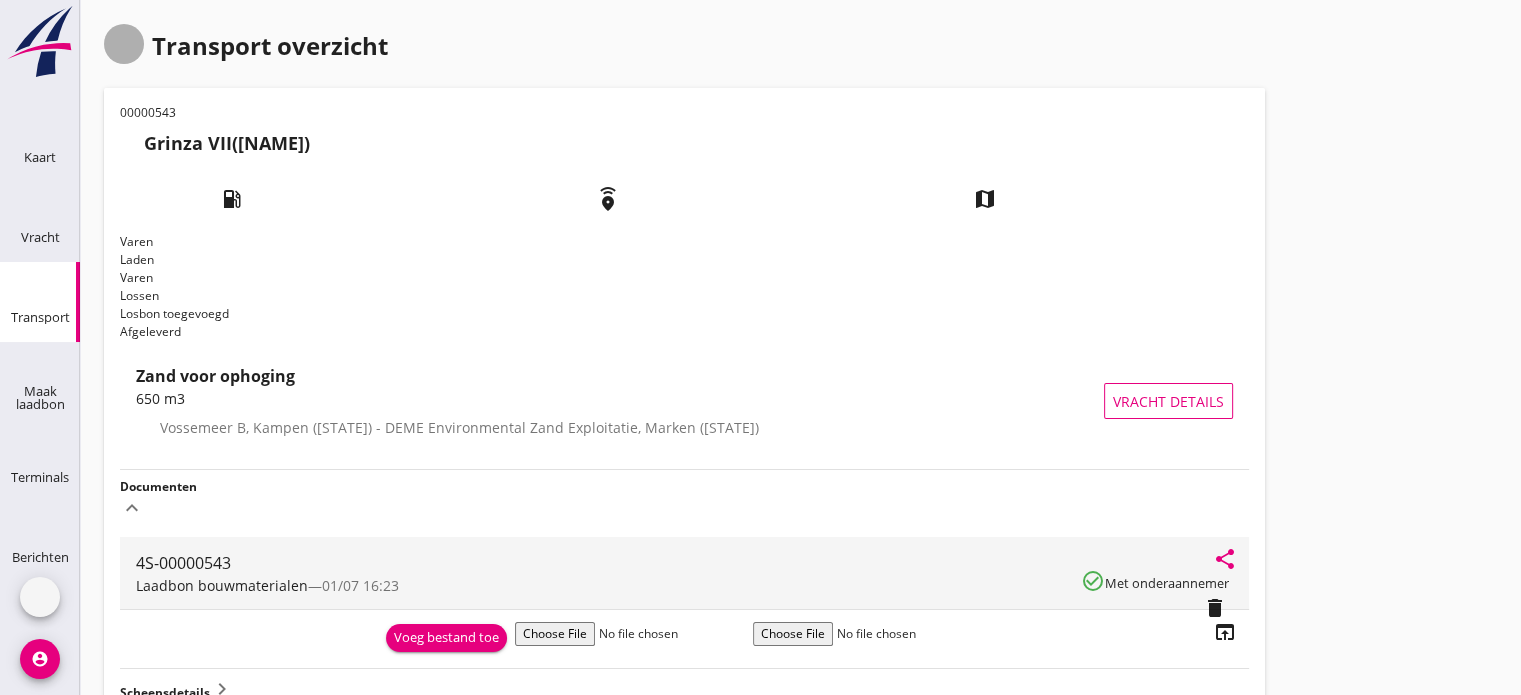 drag, startPoint x: 119, startPoint y: 51, endPoint x: 64, endPoint y: 155, distance: 117.64778 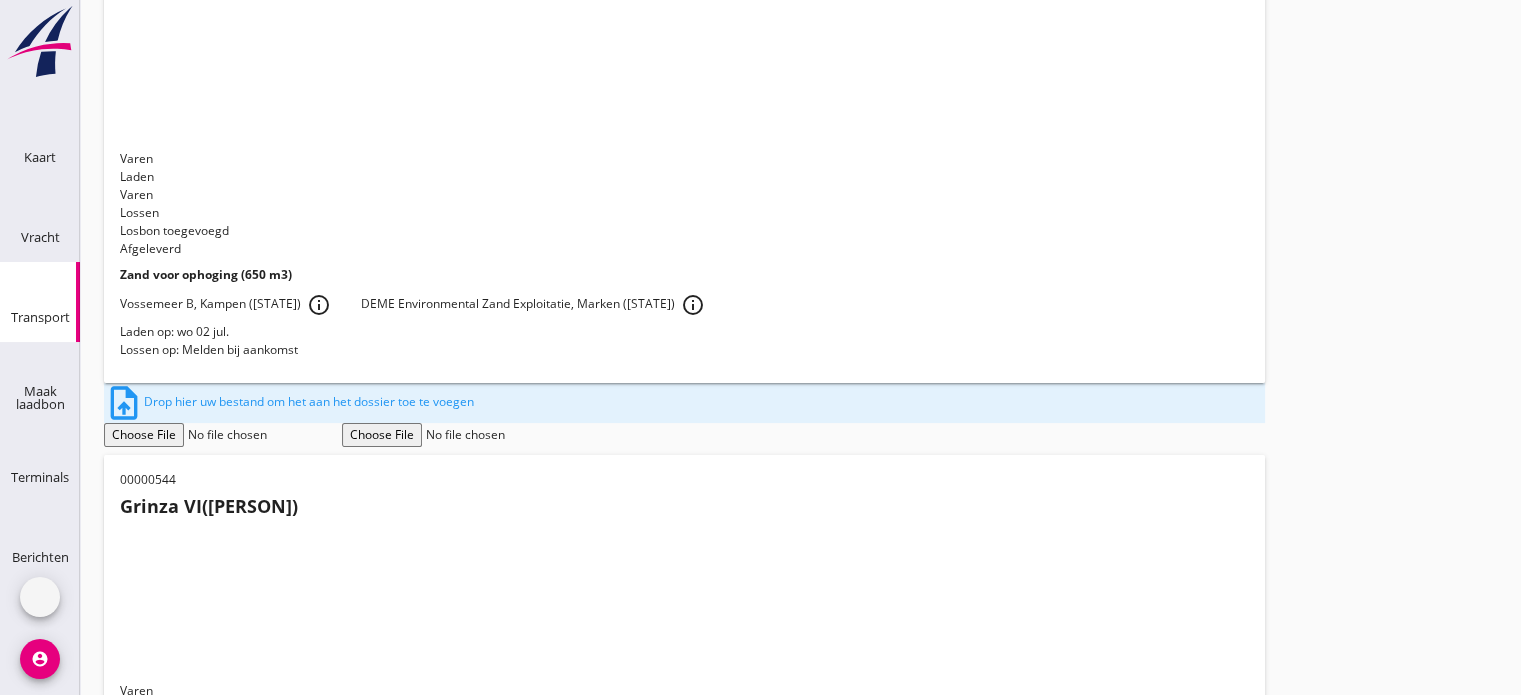 scroll, scrollTop: 269, scrollLeft: 0, axis: vertical 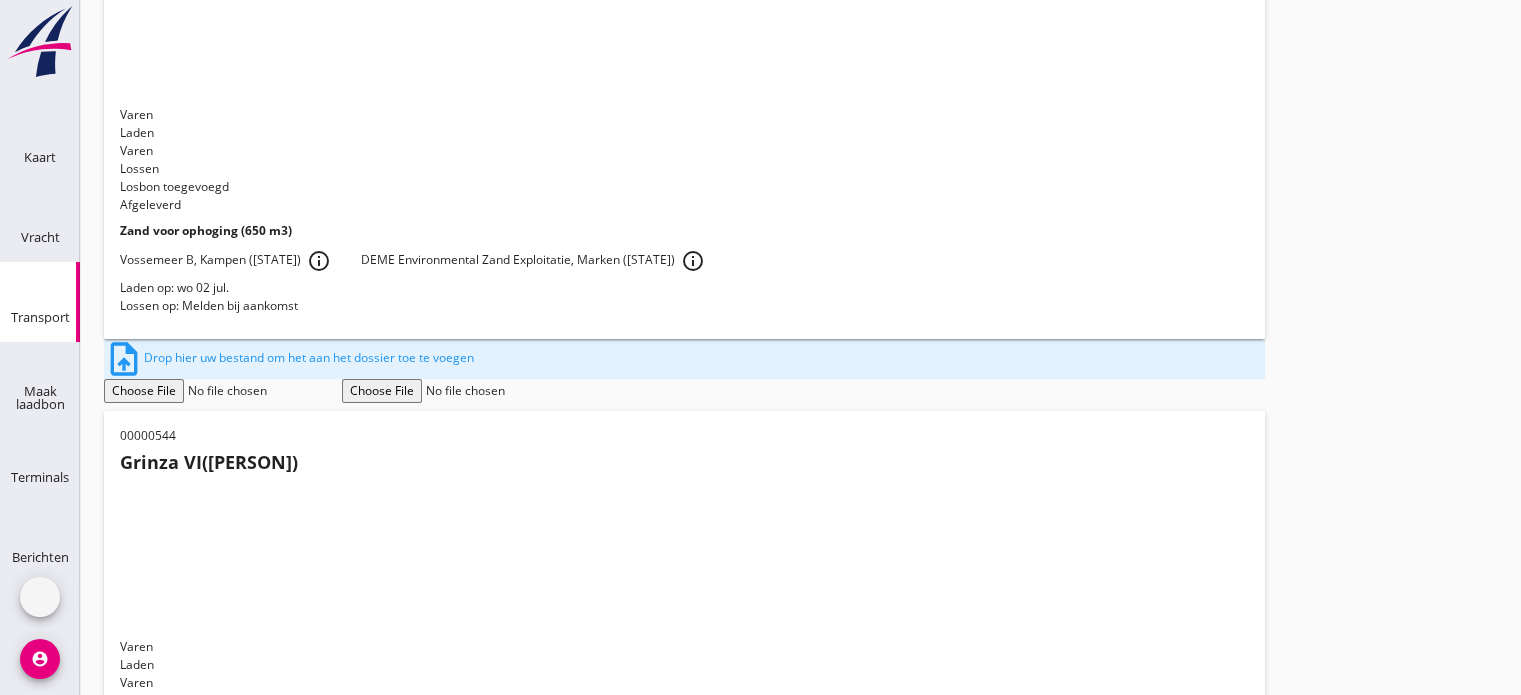 click on "Laden op: di 01 jul." at bounding box center [684, 820] 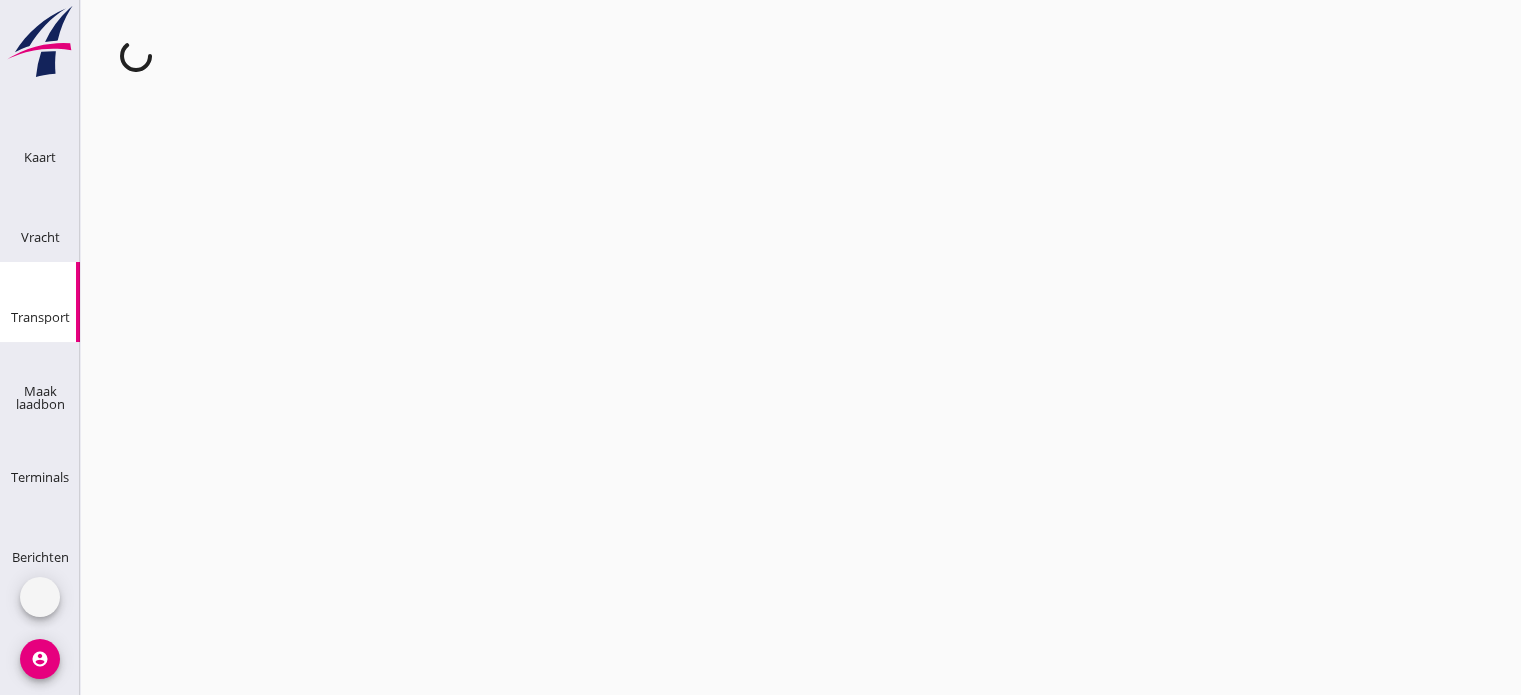 scroll, scrollTop: 0, scrollLeft: 0, axis: both 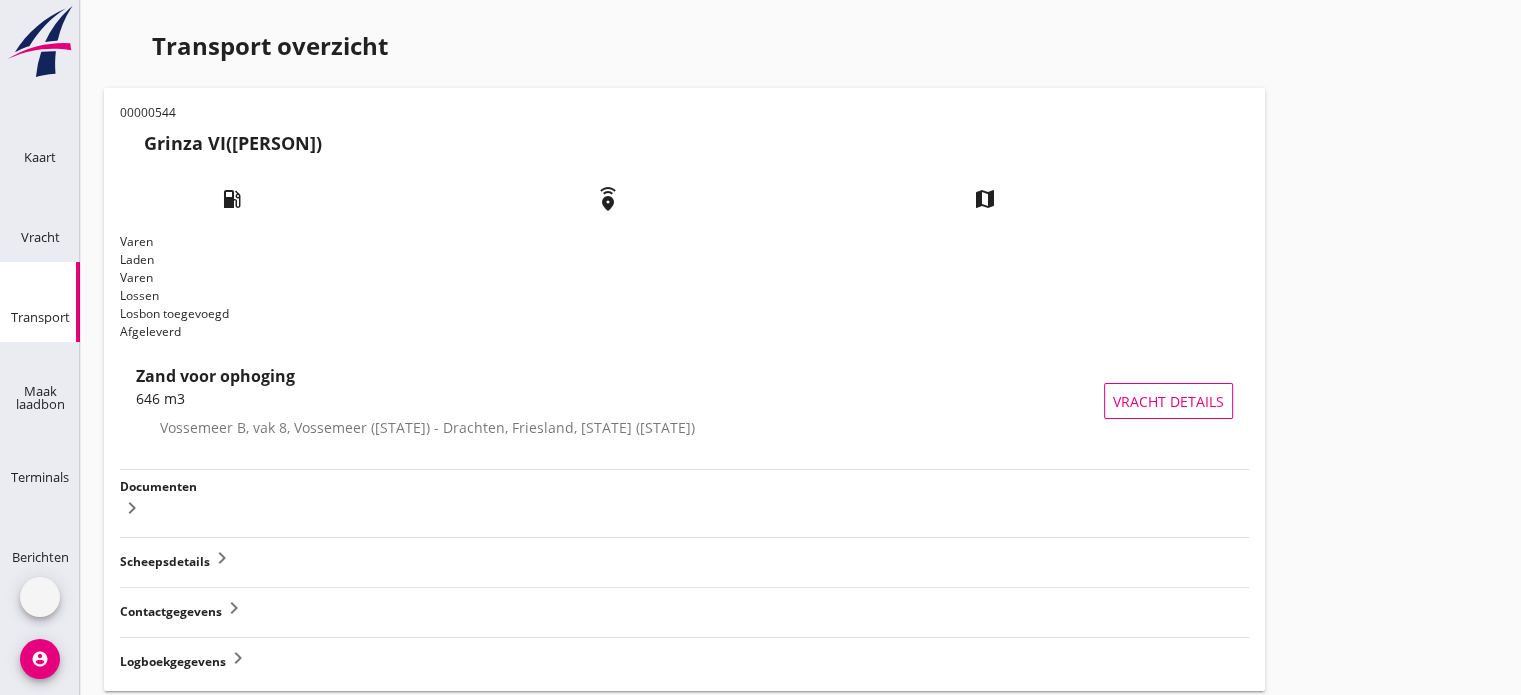 click on "keyboard_arrow_right" at bounding box center [132, 508] 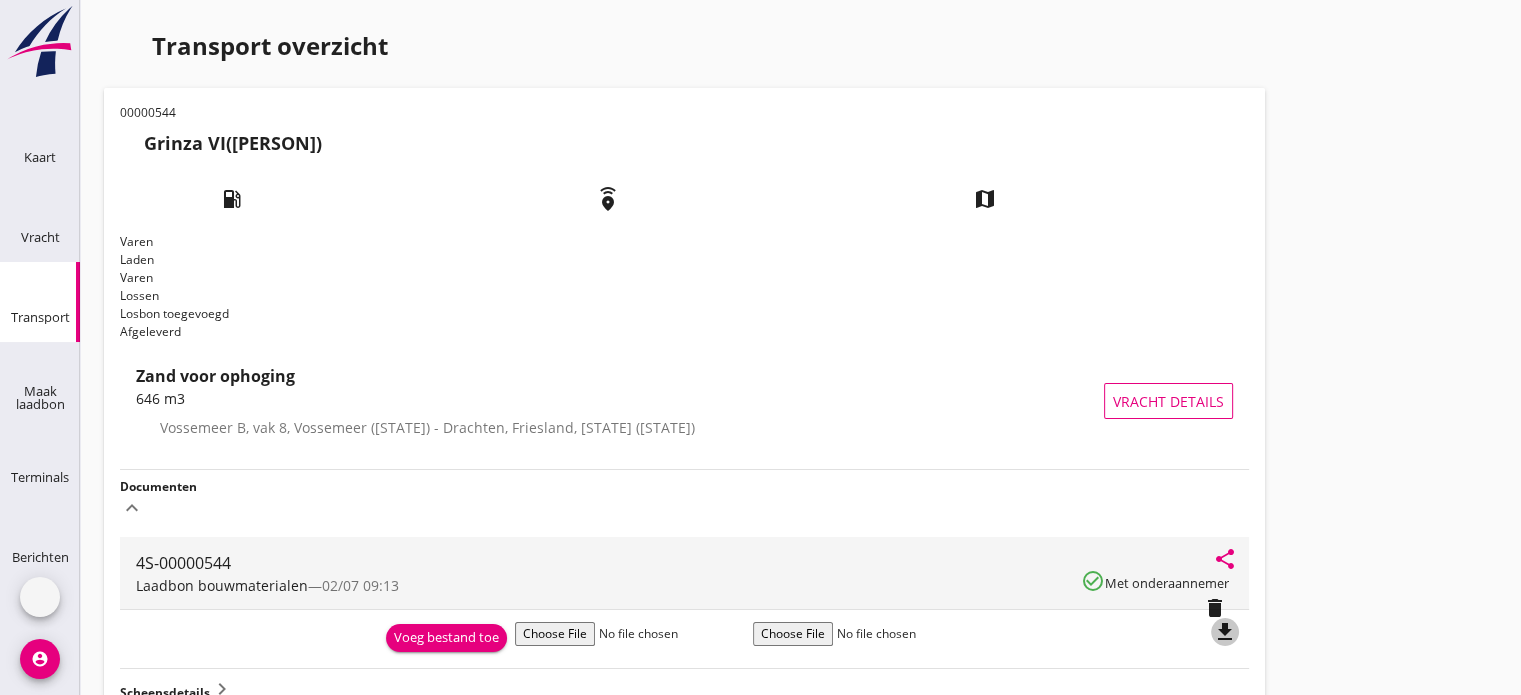 click on "file_download" at bounding box center (1225, 632) 